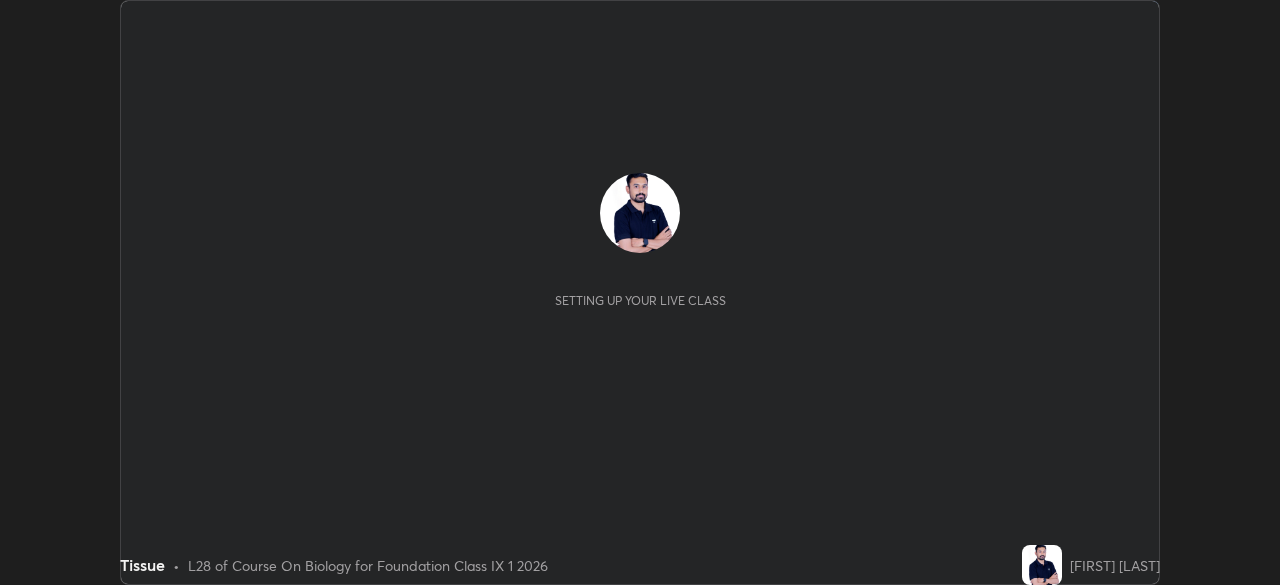 scroll, scrollTop: 0, scrollLeft: 0, axis: both 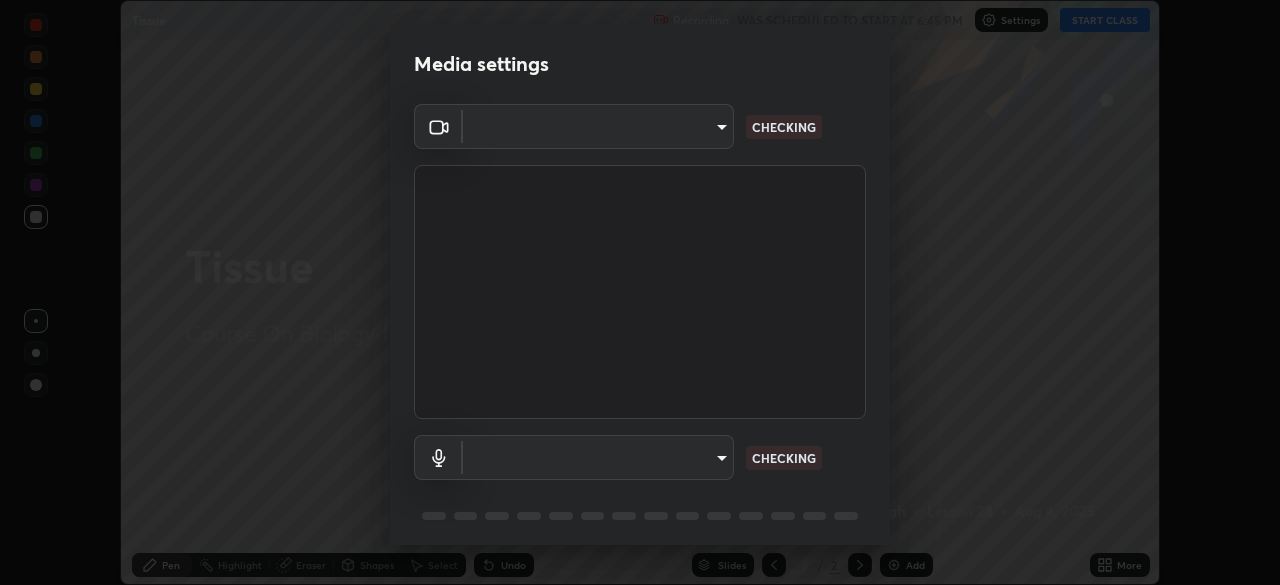 type on "5050cddac95c67769b367d69e6c908435fee2ef398a233ed88f2bdbb55b0a279" 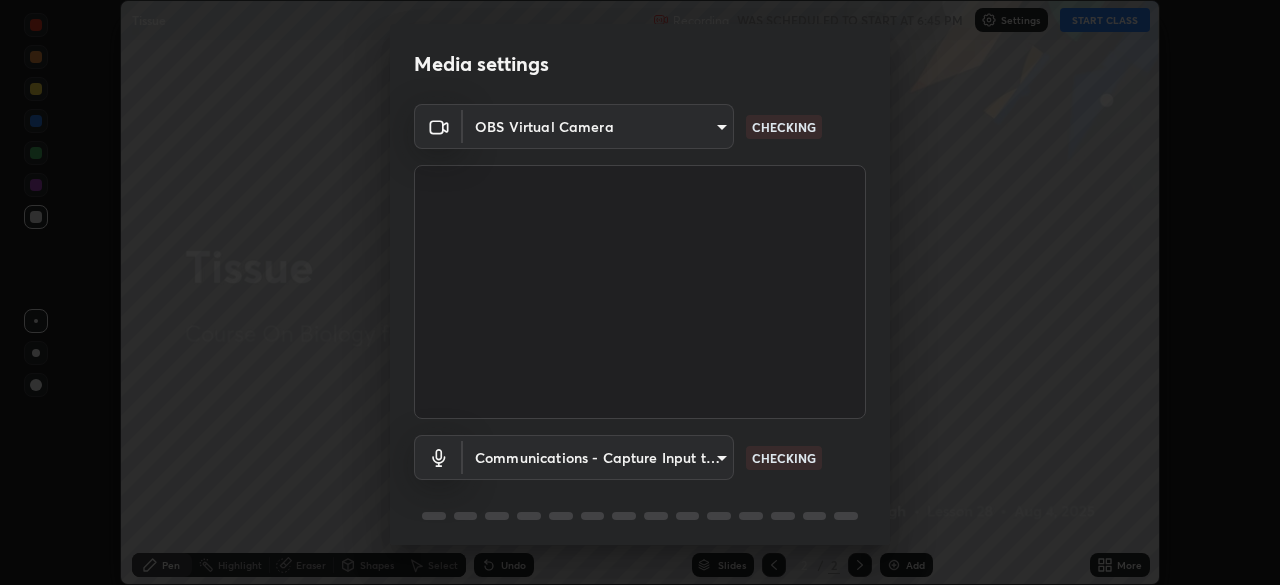 click on "Erase all Tissue Recording WAS SCHEDULED TO START AT 6:45 PM Settings START CLASS Setting up your live class Tissue • L28 of Course On Biology for Foundation Class IX 1 2026 [FIRST] [LAST] Pen Highlight Eraser Shapes Select Undo Slides 2 / 2 Add More No doubts shared Encourage your learners to ask a doubt for better clarity Report an issue Reason for reporting Buffering Chat not working Audio - Video sync issue Educator video quality low ​ Attach an image Report Media settings OBS Virtual Camera 5050cddac95c67769b367d69e6c908435fee2ef398a233ed88f2bdbb55b0a279 CHECKING Communications - Capture Input terminal (Digital Array MIC) communications CHECKING 1 / 5 Next" at bounding box center (640, 292) 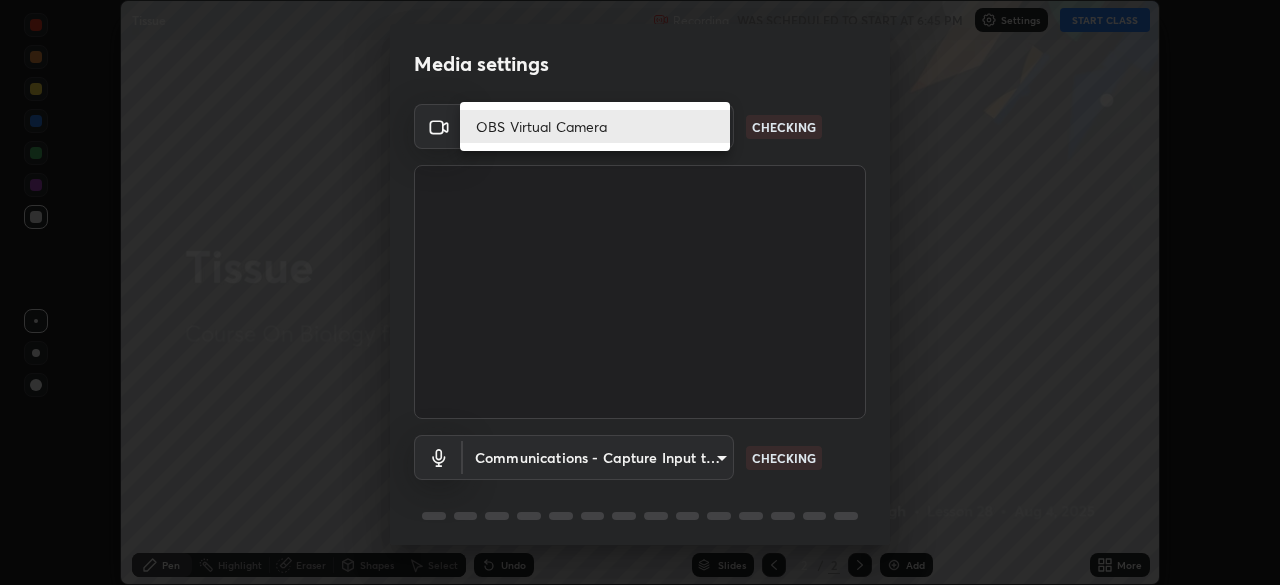 click at bounding box center [640, 292] 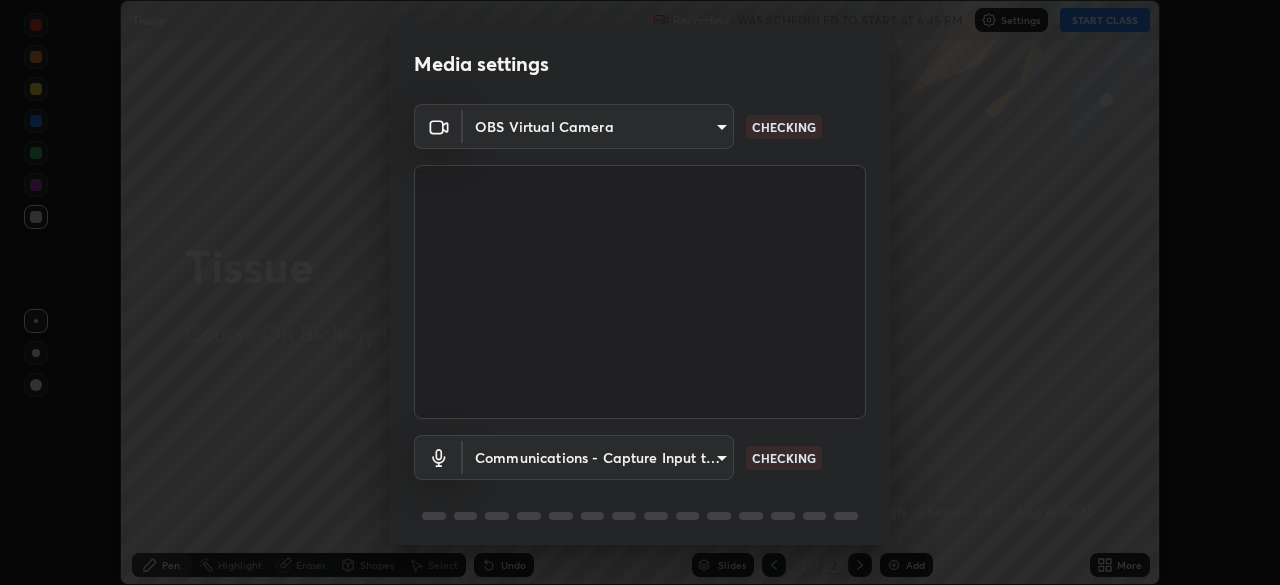 click on "Erase all Tissue Recording WAS SCHEDULED TO START AT 6:45 PM Settings START CLASS Setting up your live class Tissue • L28 of Course On Biology for Foundation Class IX 1 2026 [FIRST] [LAST] Pen Highlight Eraser Shapes Select Undo Slides 2 / 2 Add More No doubts shared Encourage your learners to ask a doubt for better clarity Report an issue Reason for reporting Buffering Chat not working Audio - Video sync issue Educator video quality low ​ Attach an image Report Media settings OBS Virtual Camera 5050cddac95c67769b367d69e6c908435fee2ef398a233ed88f2bdbb55b0a279 CHECKING Communications - Capture Input terminal (Digital Array MIC) communications CHECKING 1 / 5 Next" at bounding box center [640, 292] 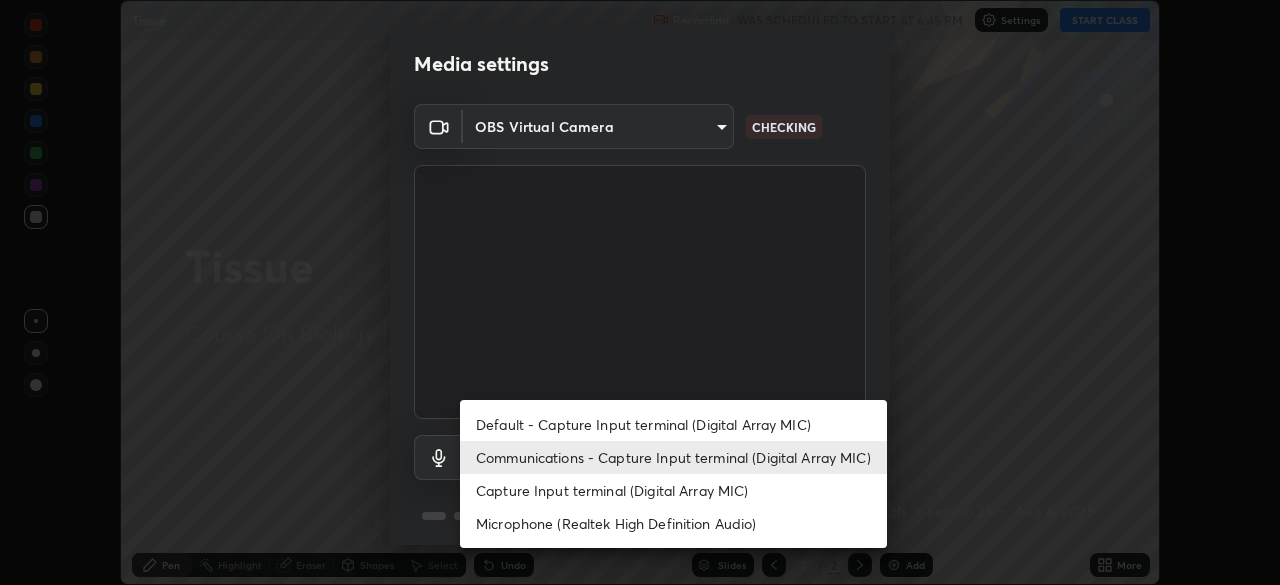click on "Default - Capture Input terminal (Digital Array MIC)" at bounding box center (673, 424) 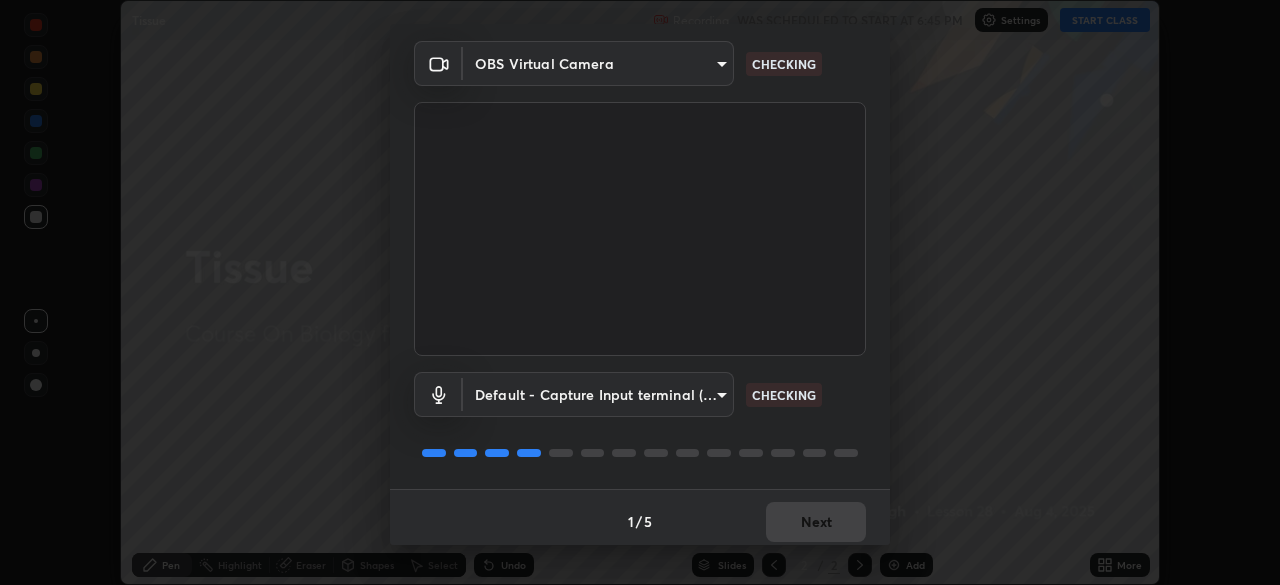 scroll, scrollTop: 71, scrollLeft: 0, axis: vertical 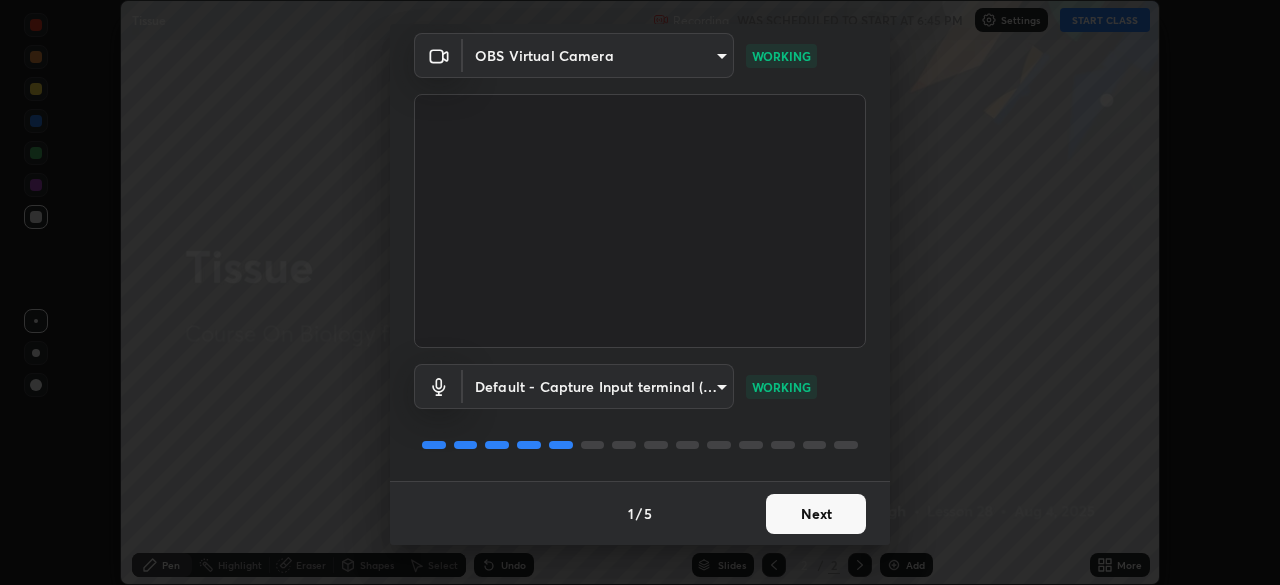 click on "Next" at bounding box center [816, 514] 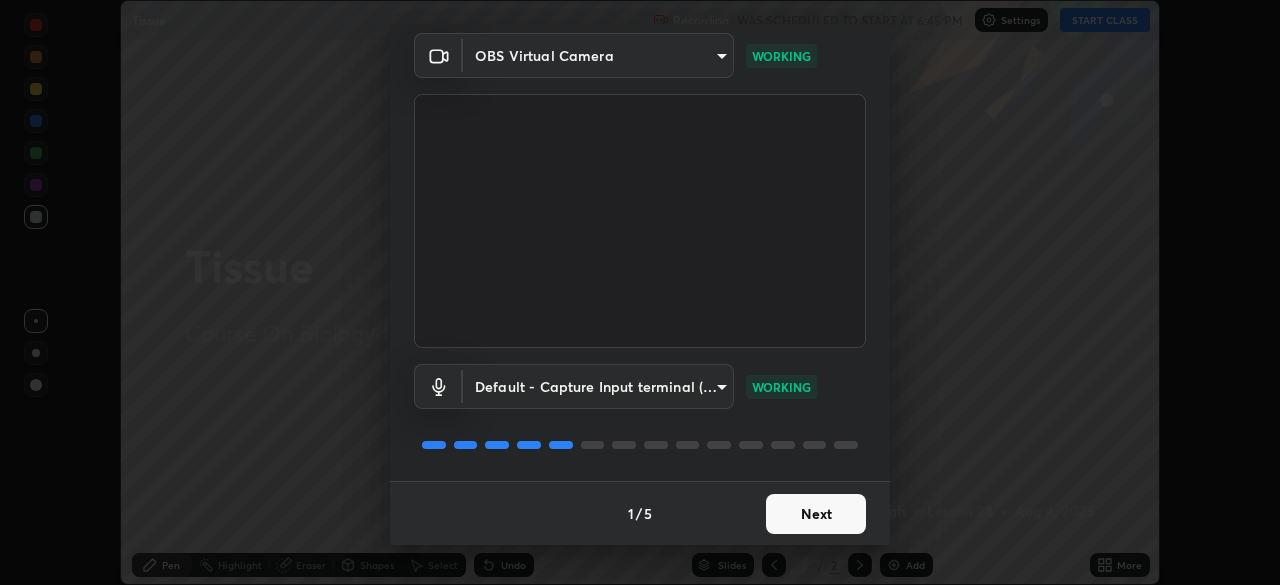 scroll, scrollTop: 0, scrollLeft: 0, axis: both 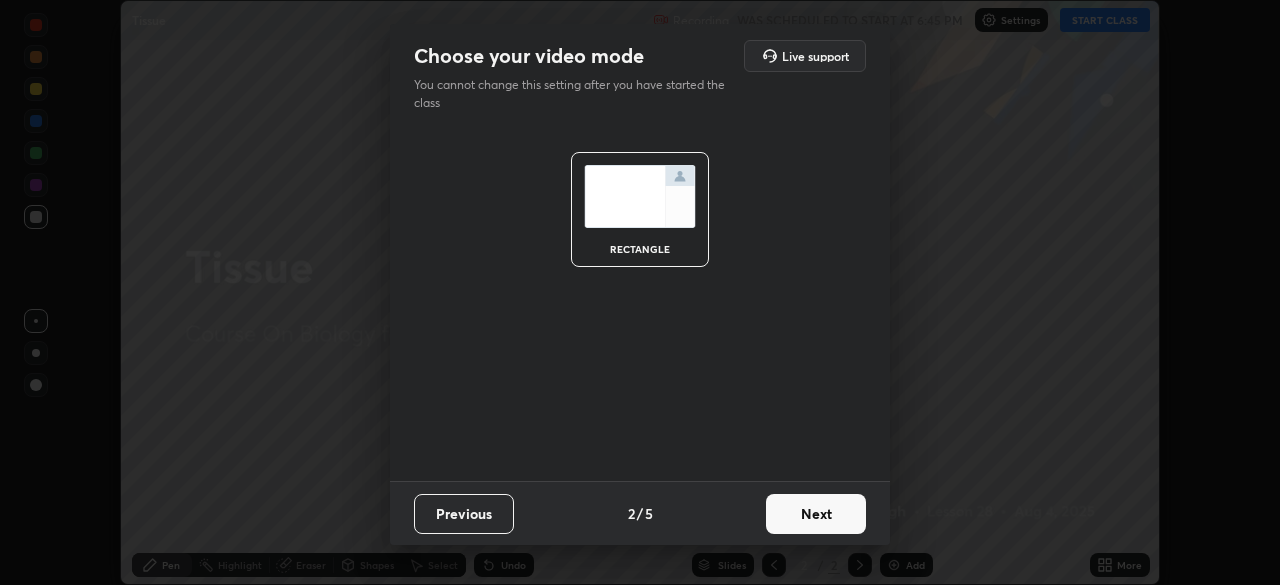 click on "Next" at bounding box center (816, 514) 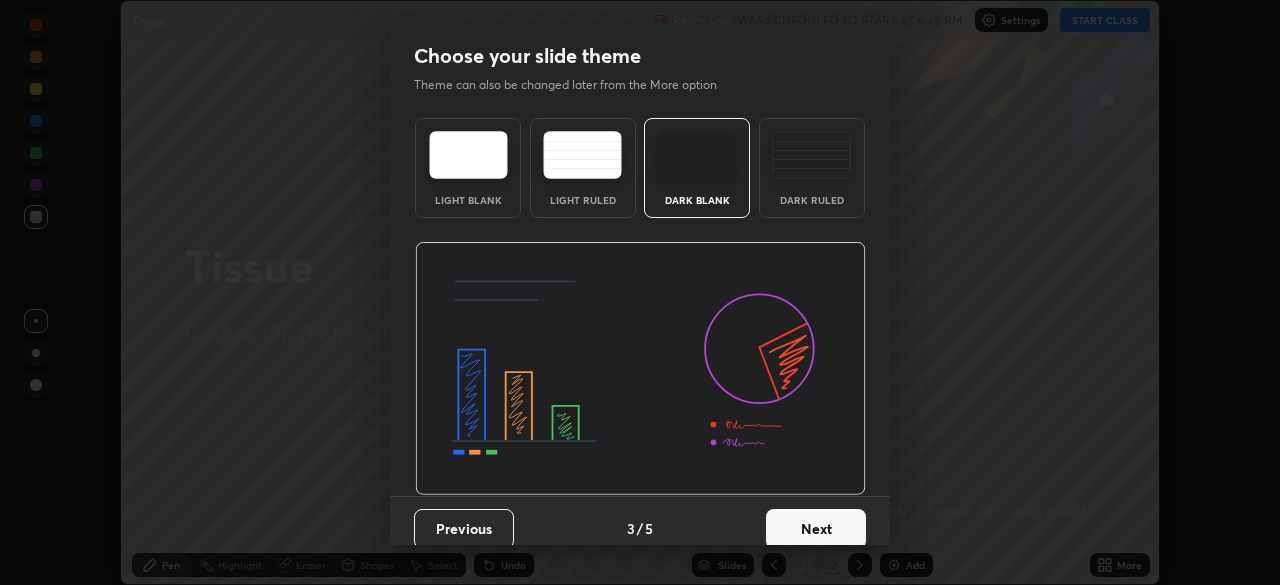 click on "Next" at bounding box center [816, 529] 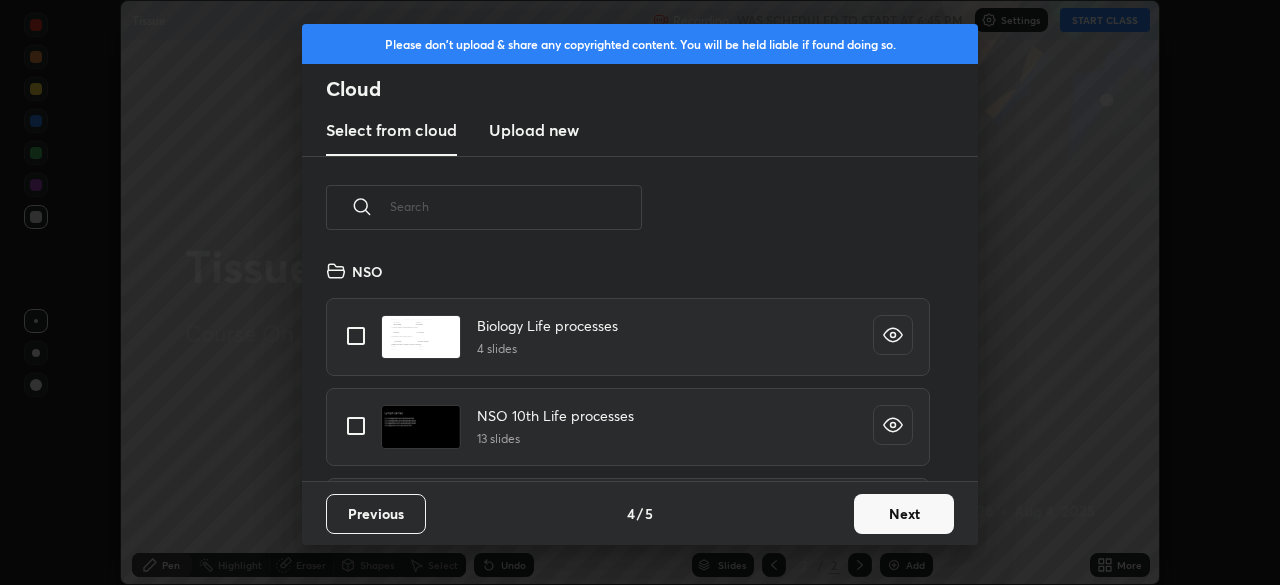 click on "Next" at bounding box center [904, 514] 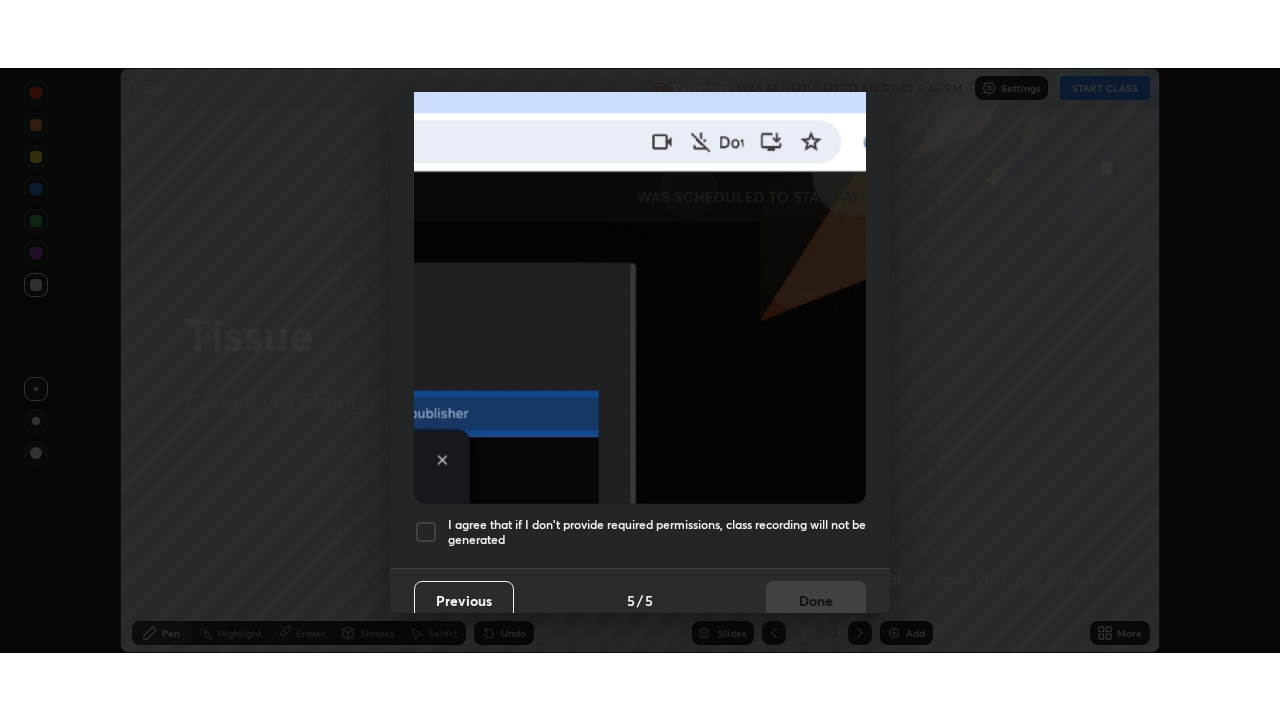 scroll, scrollTop: 479, scrollLeft: 0, axis: vertical 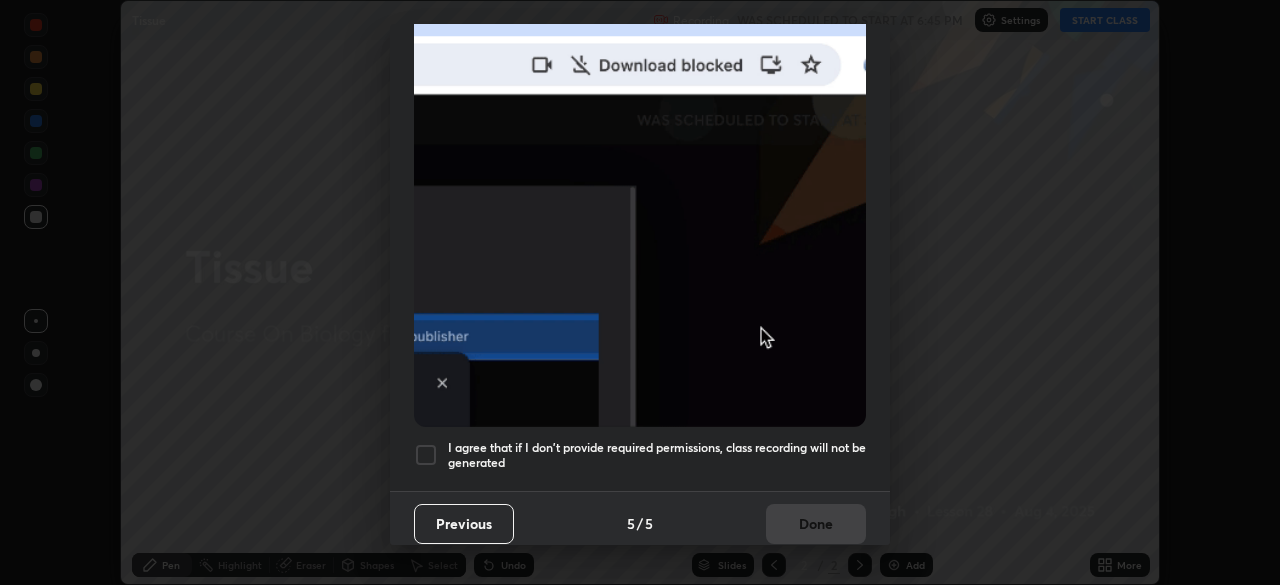 click at bounding box center (426, 455) 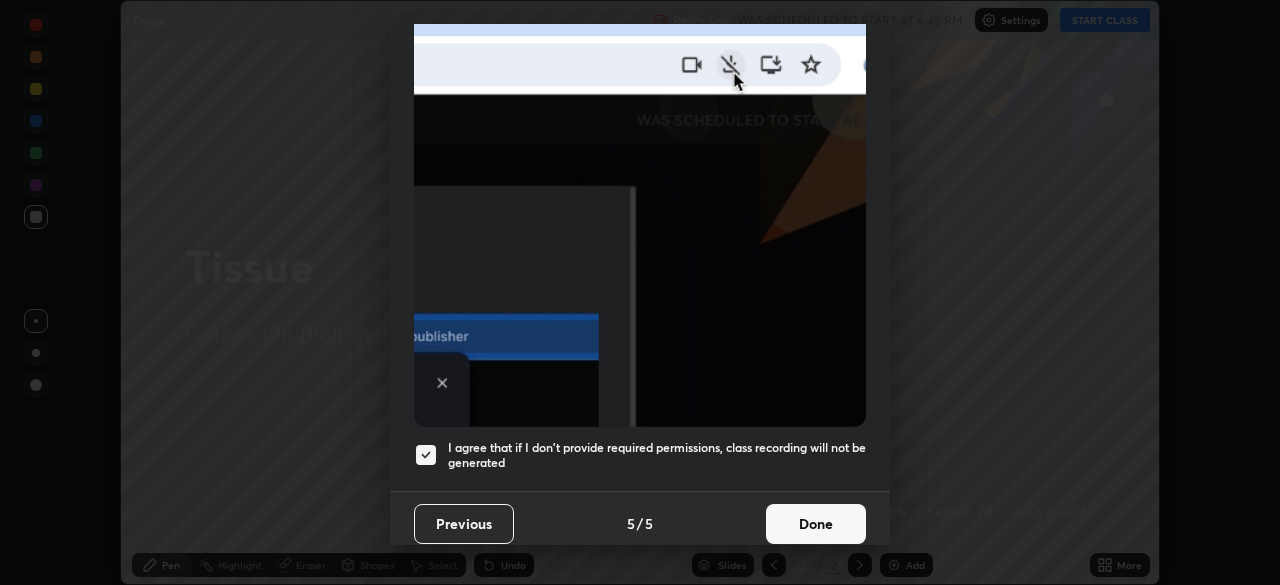 click on "Done" at bounding box center (816, 524) 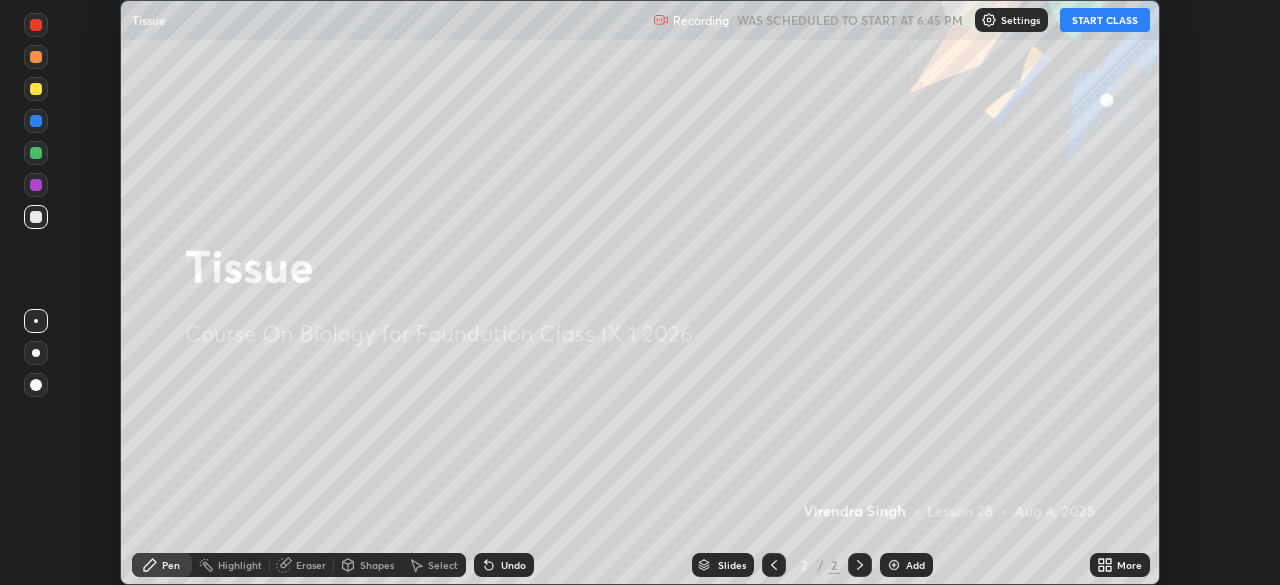 click on "START CLASS" at bounding box center [1105, 20] 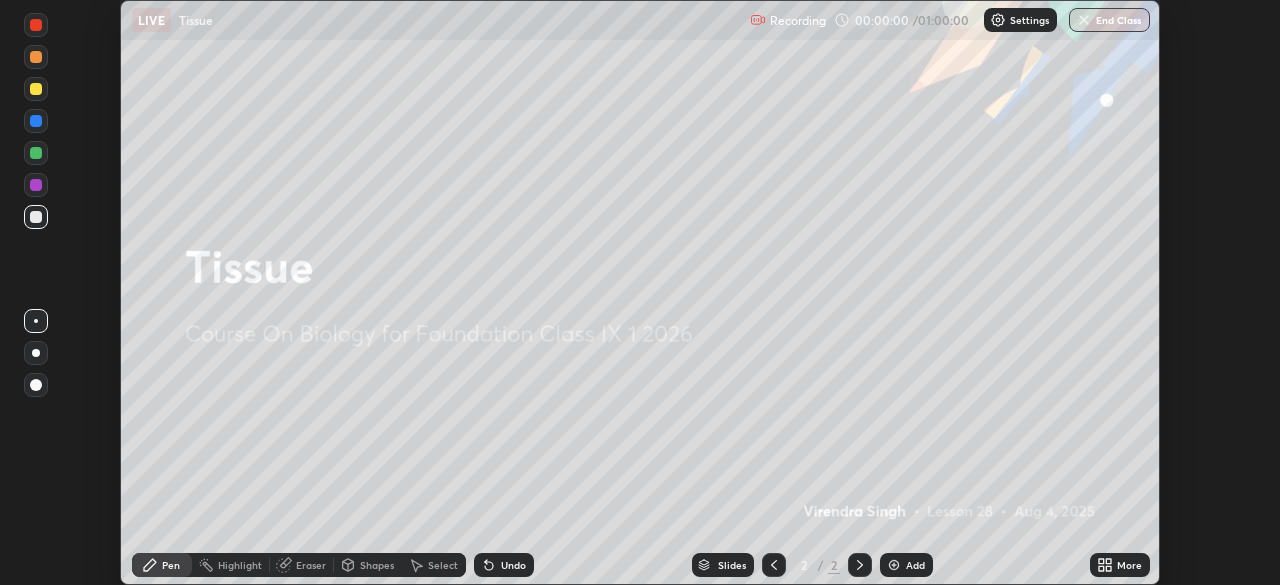 click on "More" at bounding box center [1129, 565] 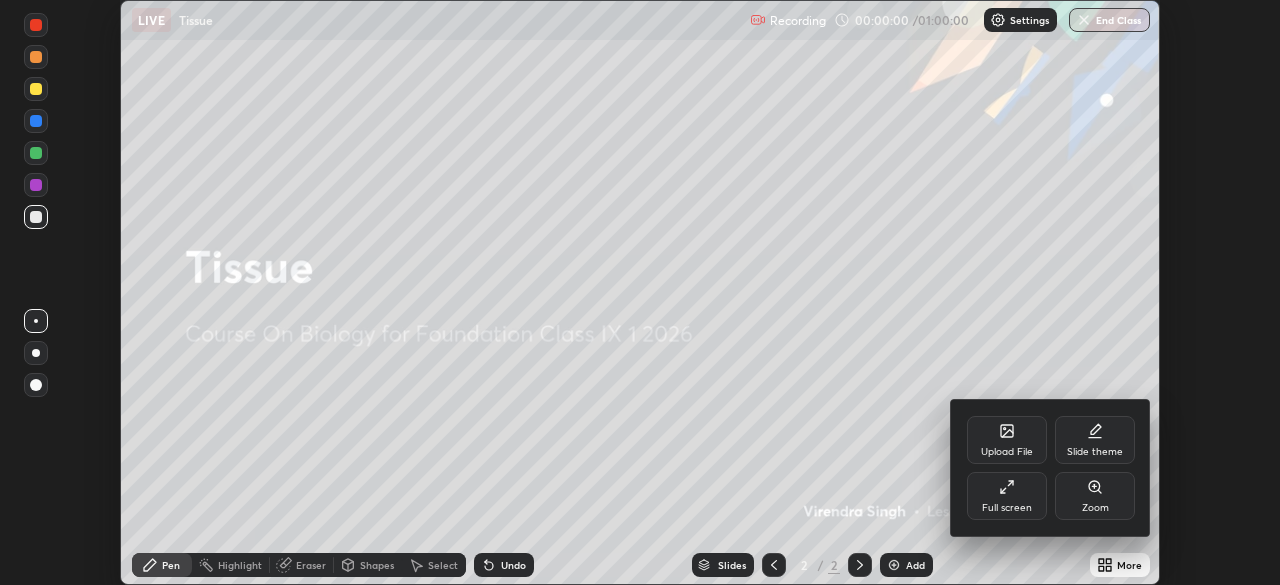 click on "Full screen" at bounding box center (1007, 508) 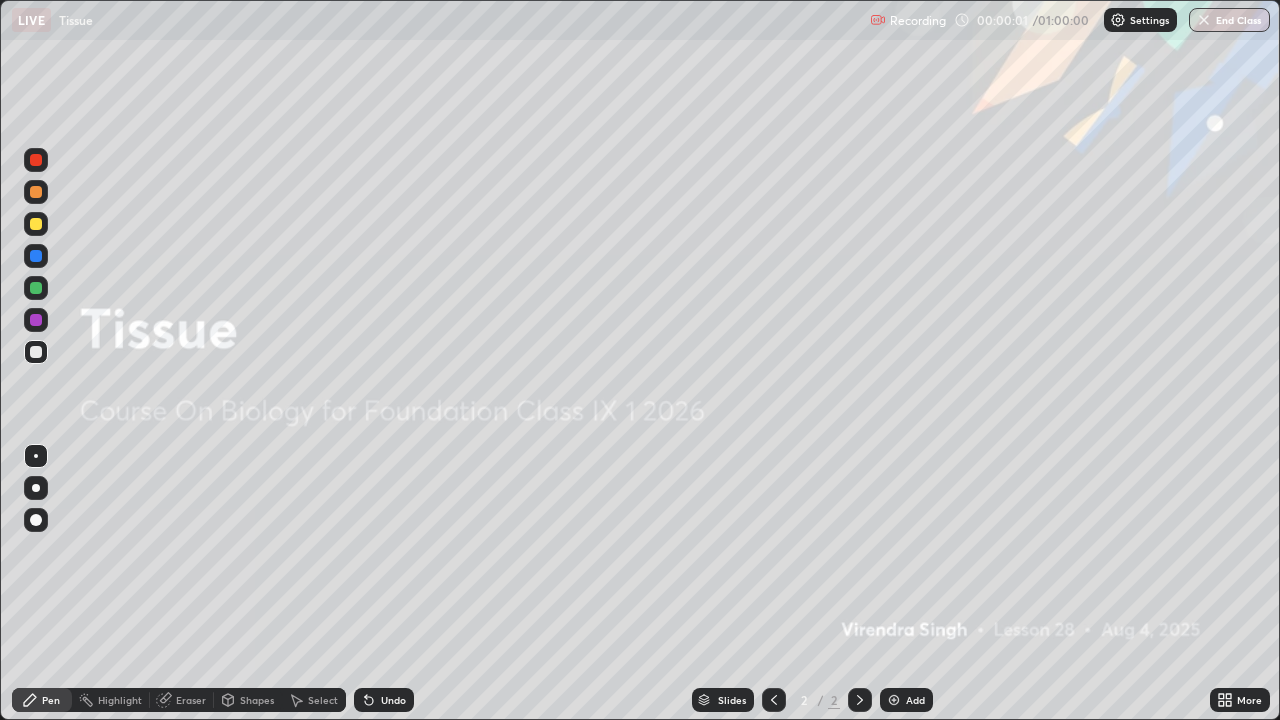 scroll, scrollTop: 99280, scrollLeft: 98720, axis: both 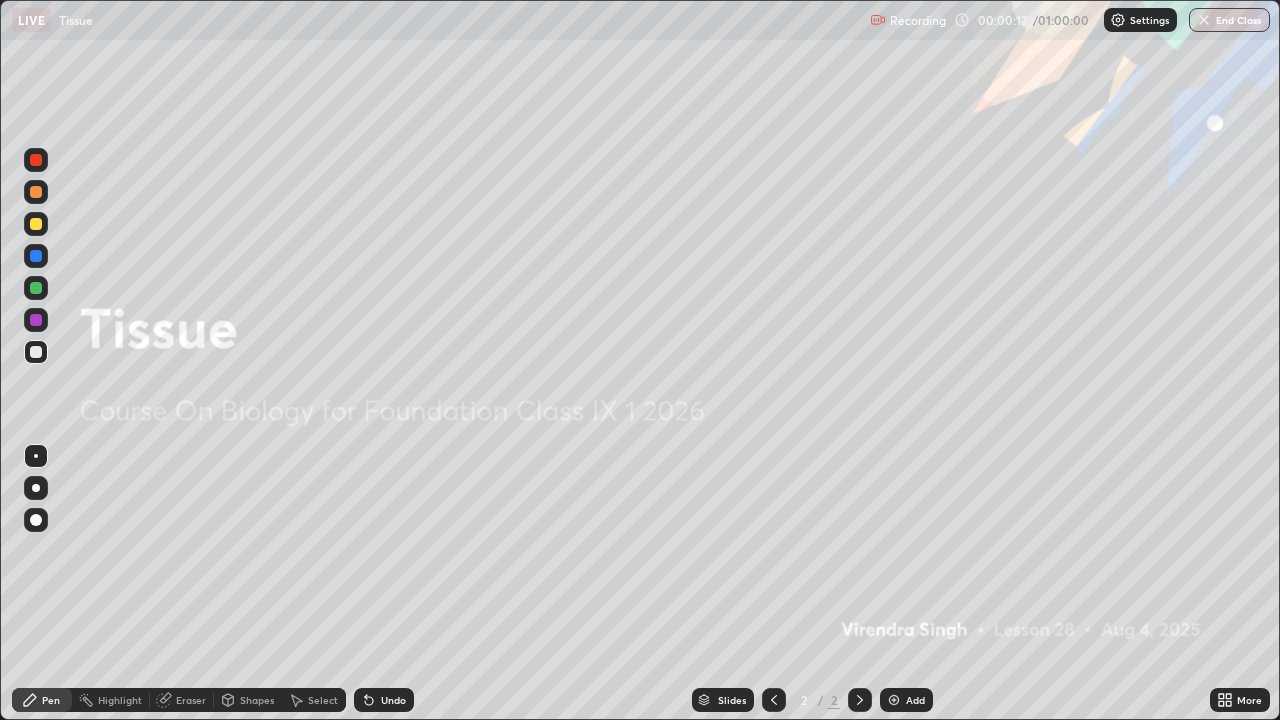 click on "Add" at bounding box center (915, 700) 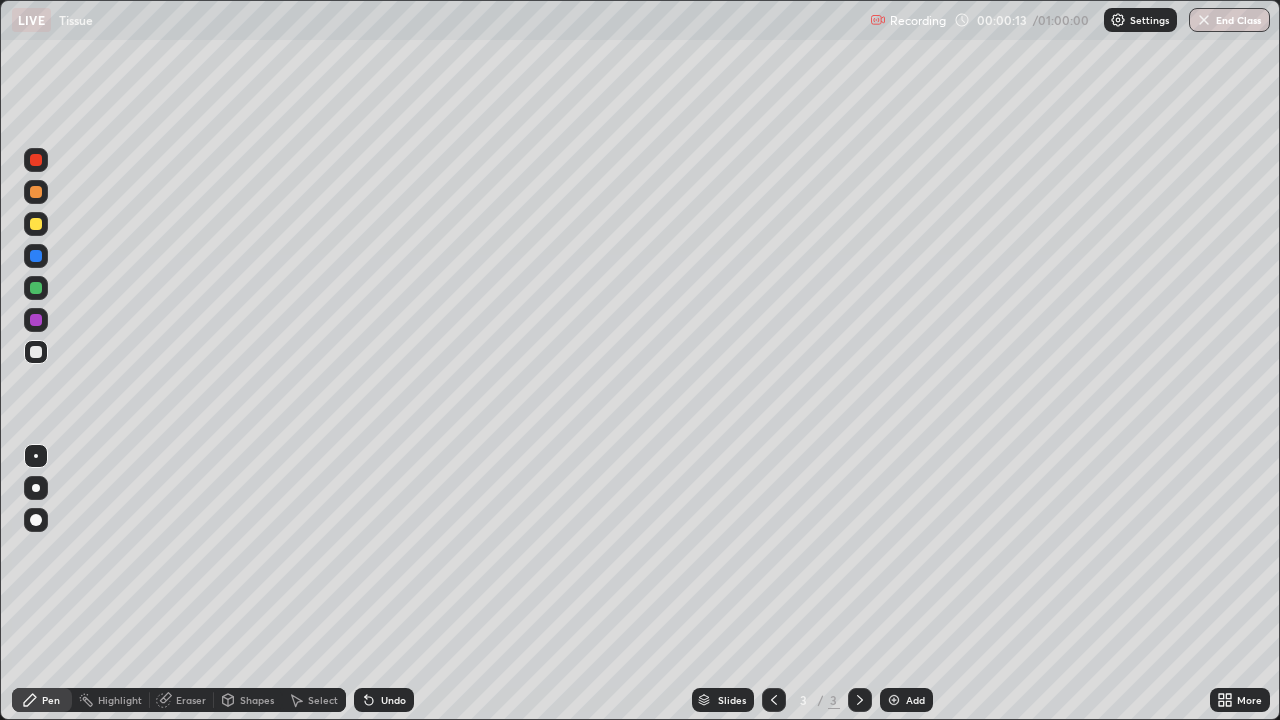 click at bounding box center (36, 488) 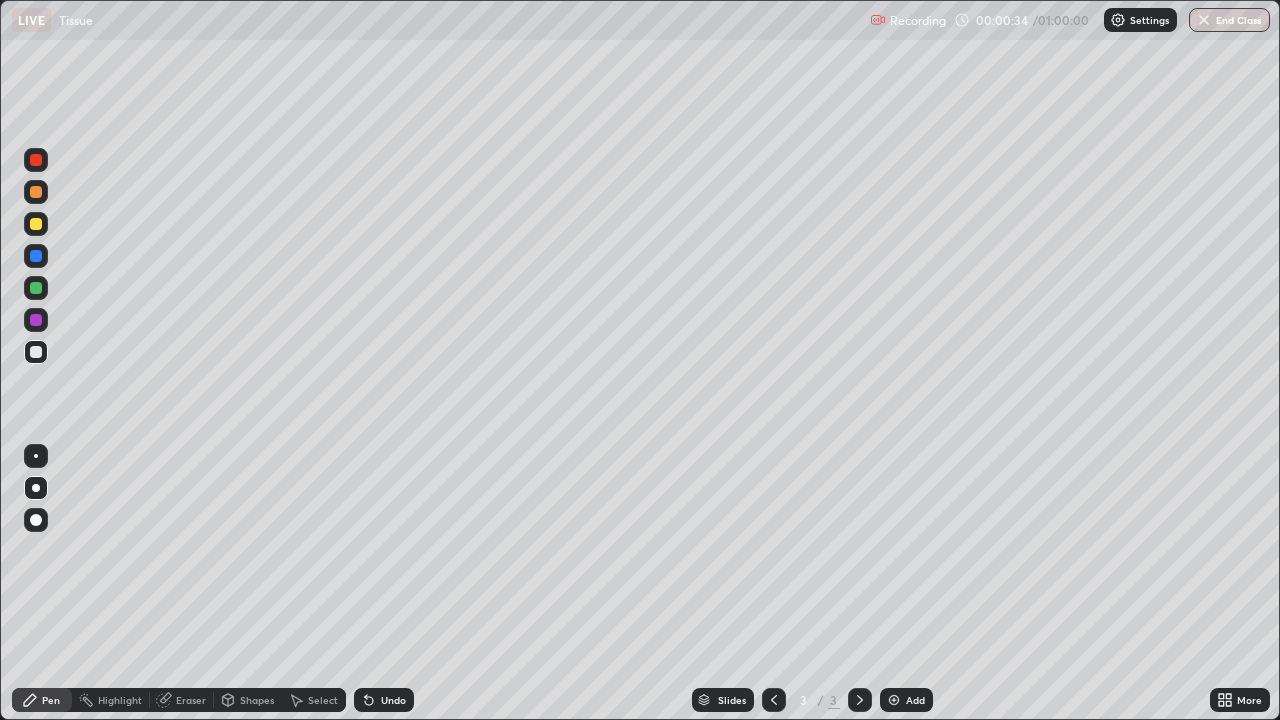 click at bounding box center [36, 224] 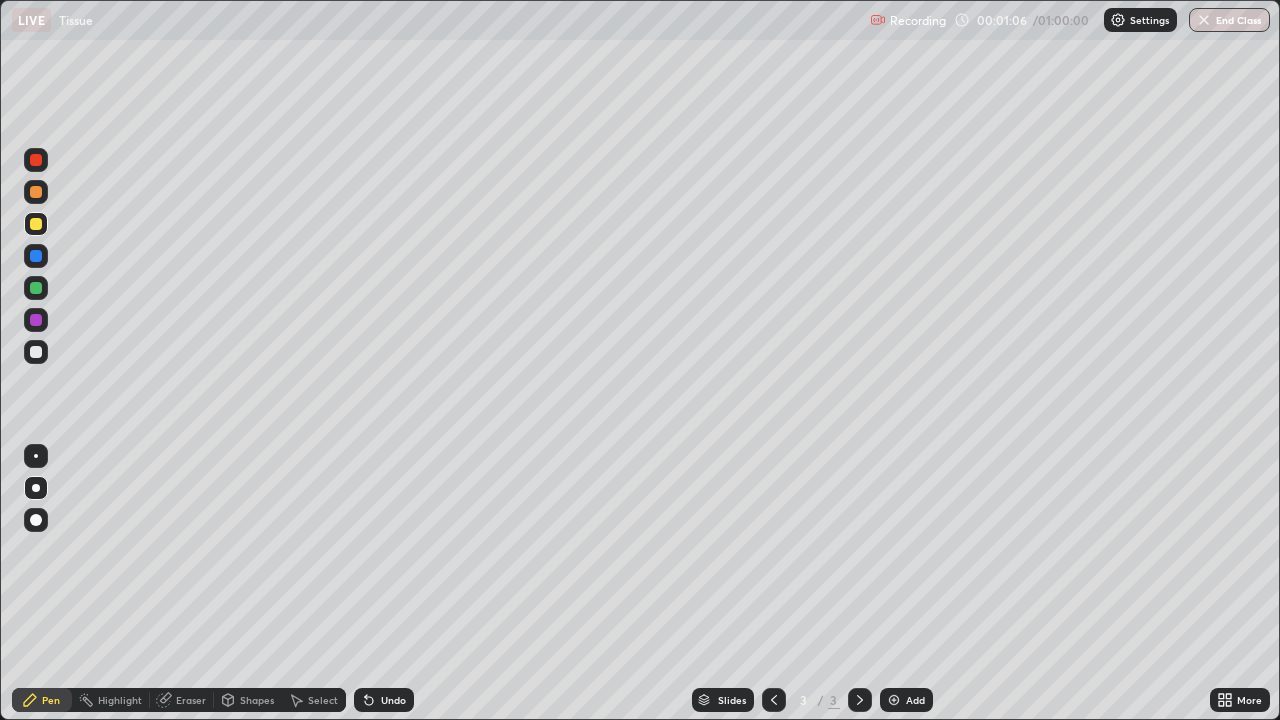 click 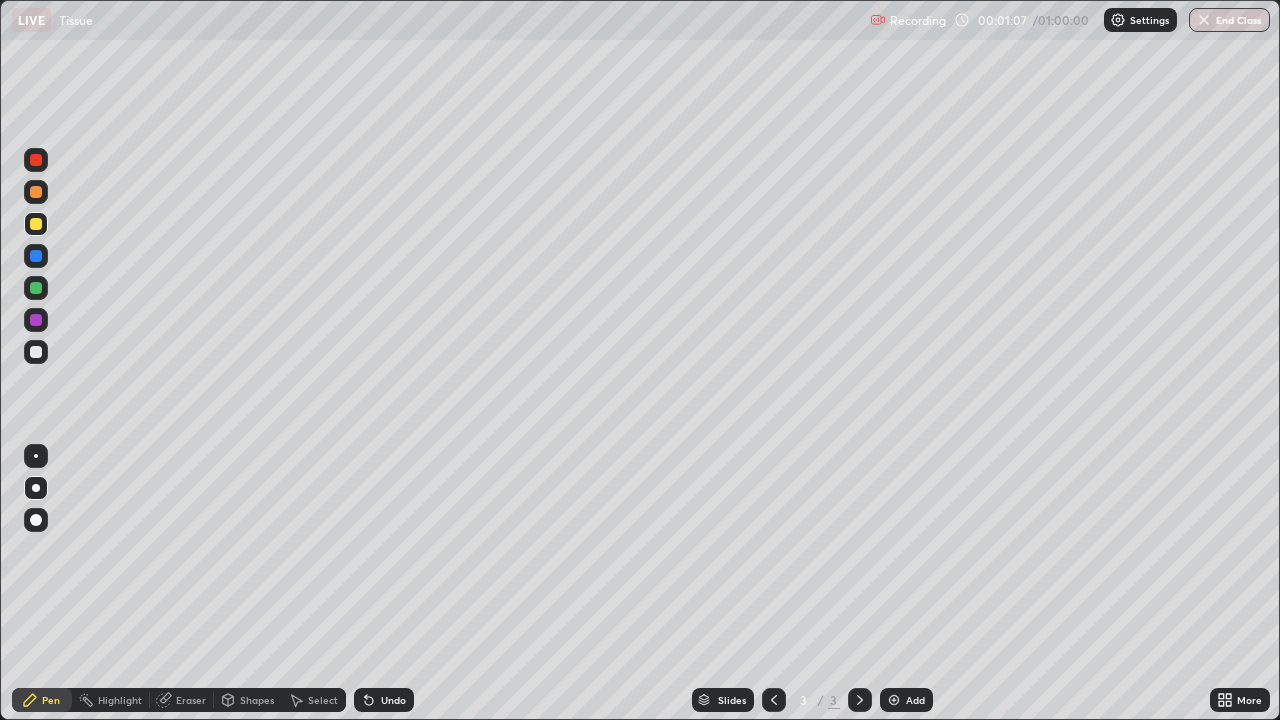 click 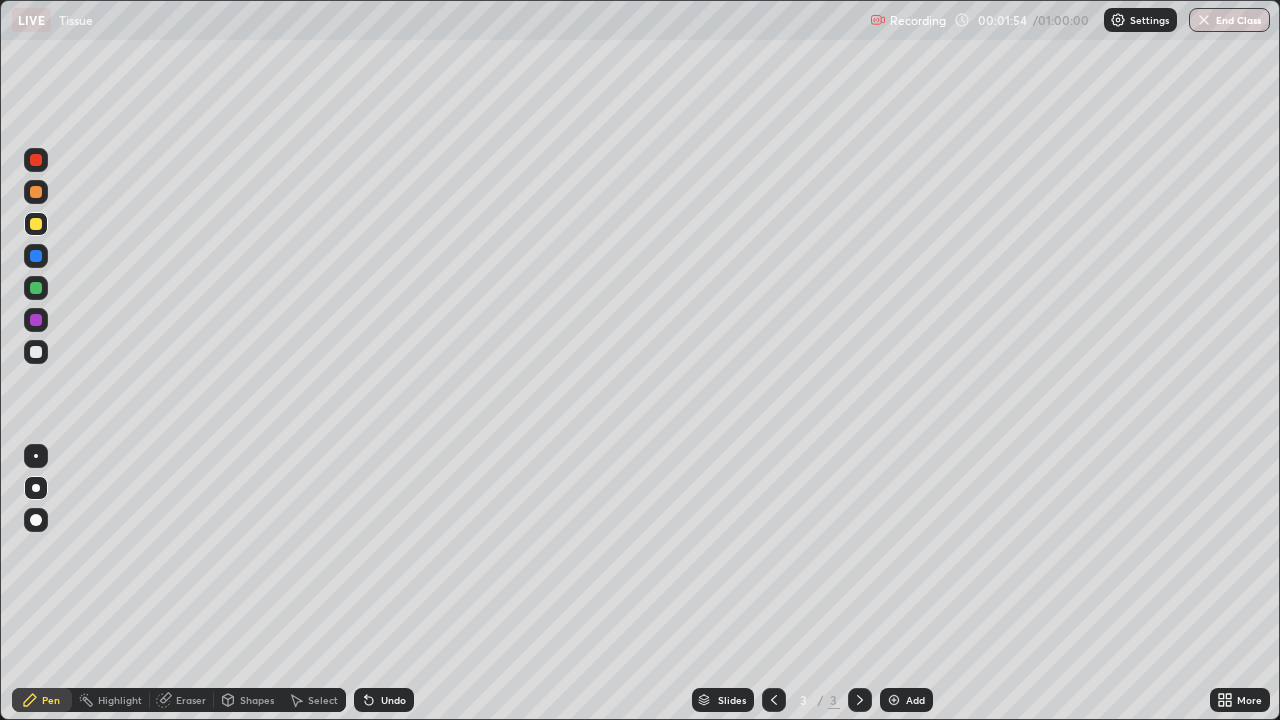 click on "Shapes" at bounding box center [257, 700] 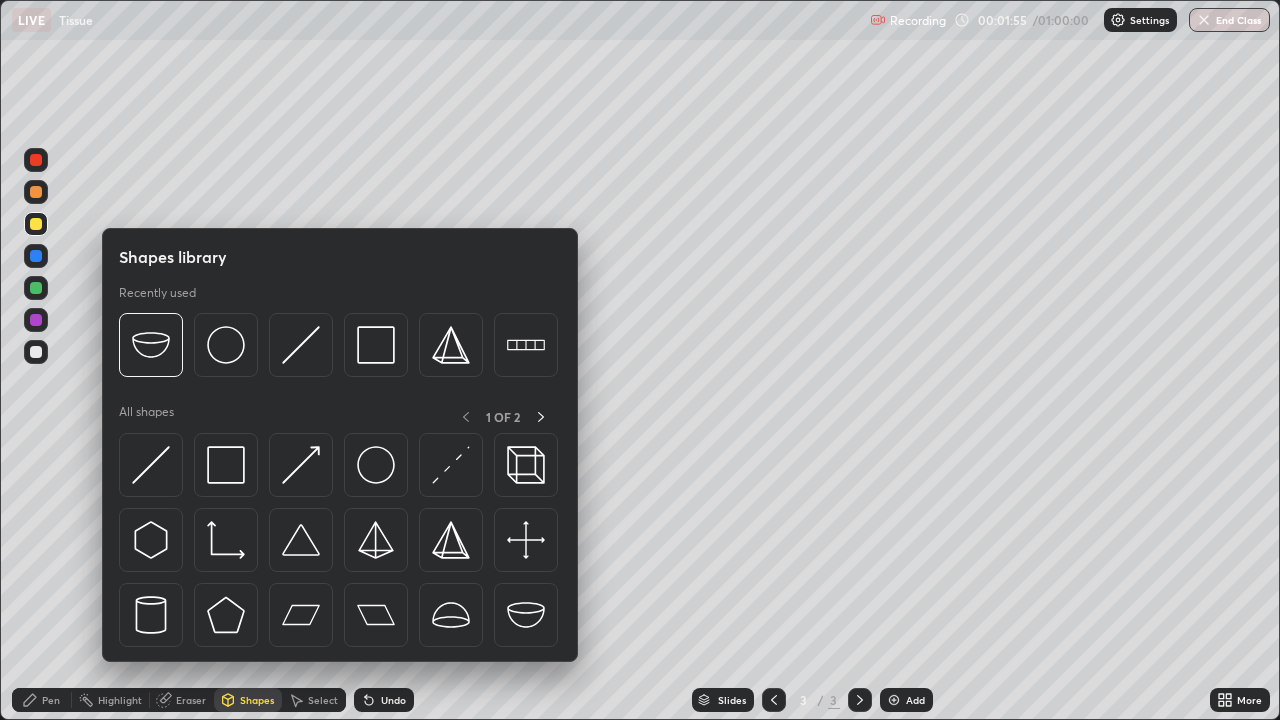 click on "Eraser" at bounding box center [191, 700] 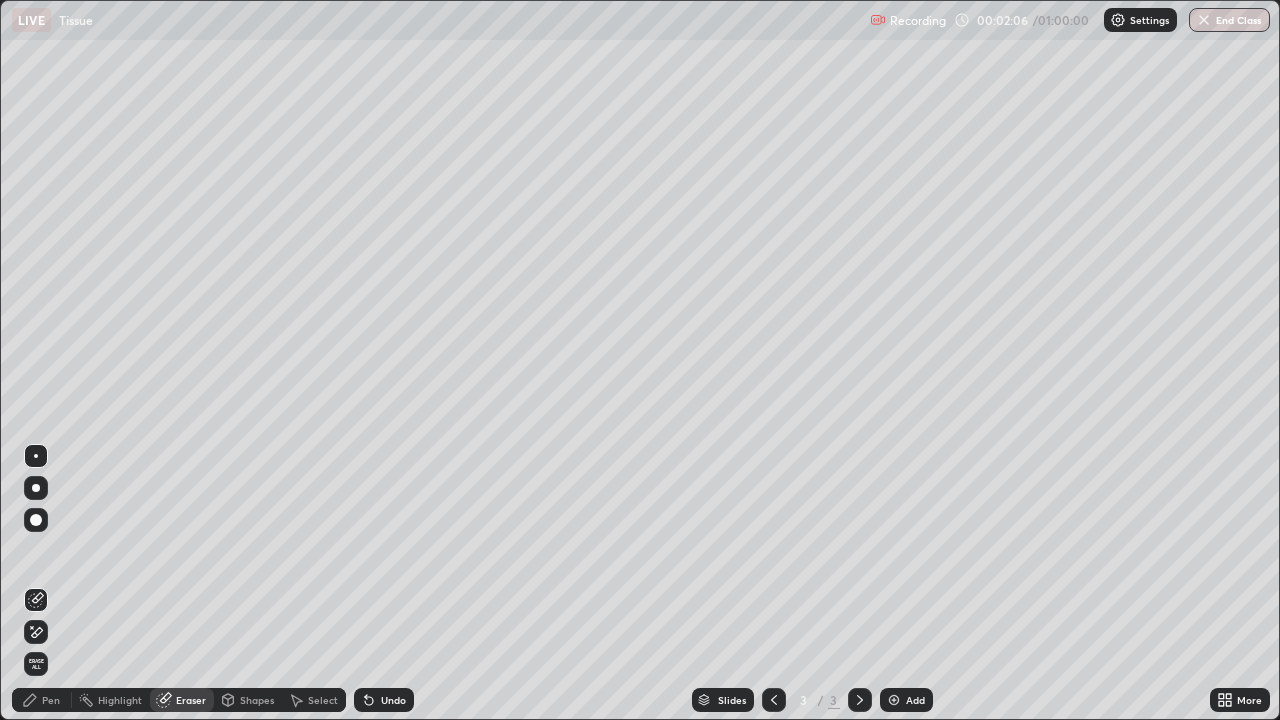 click on "Pen" at bounding box center (51, 700) 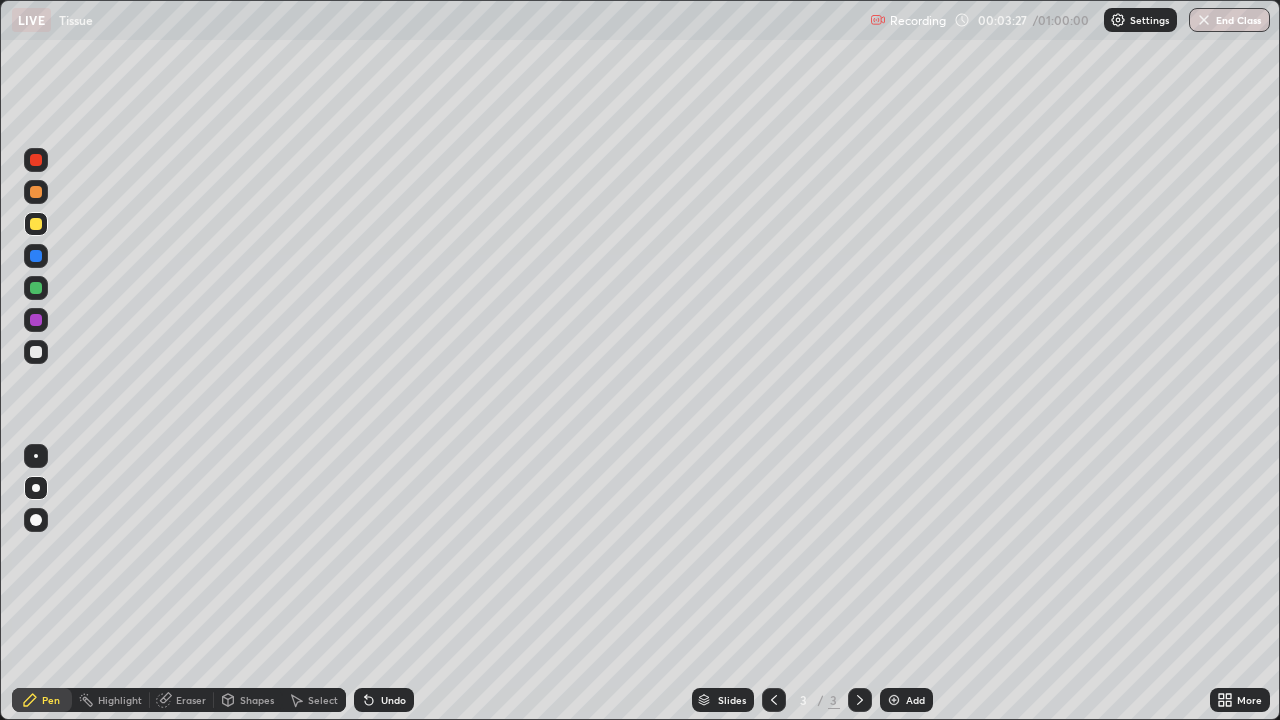 click at bounding box center [36, 288] 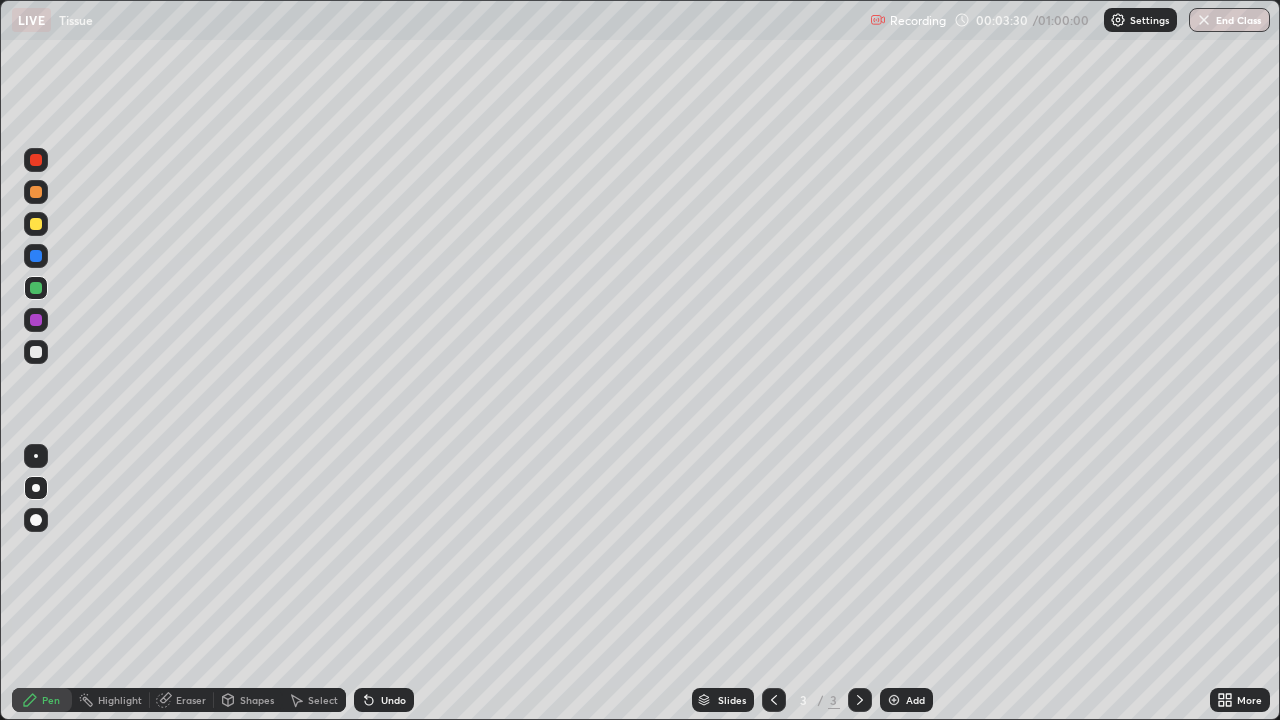 click at bounding box center (36, 160) 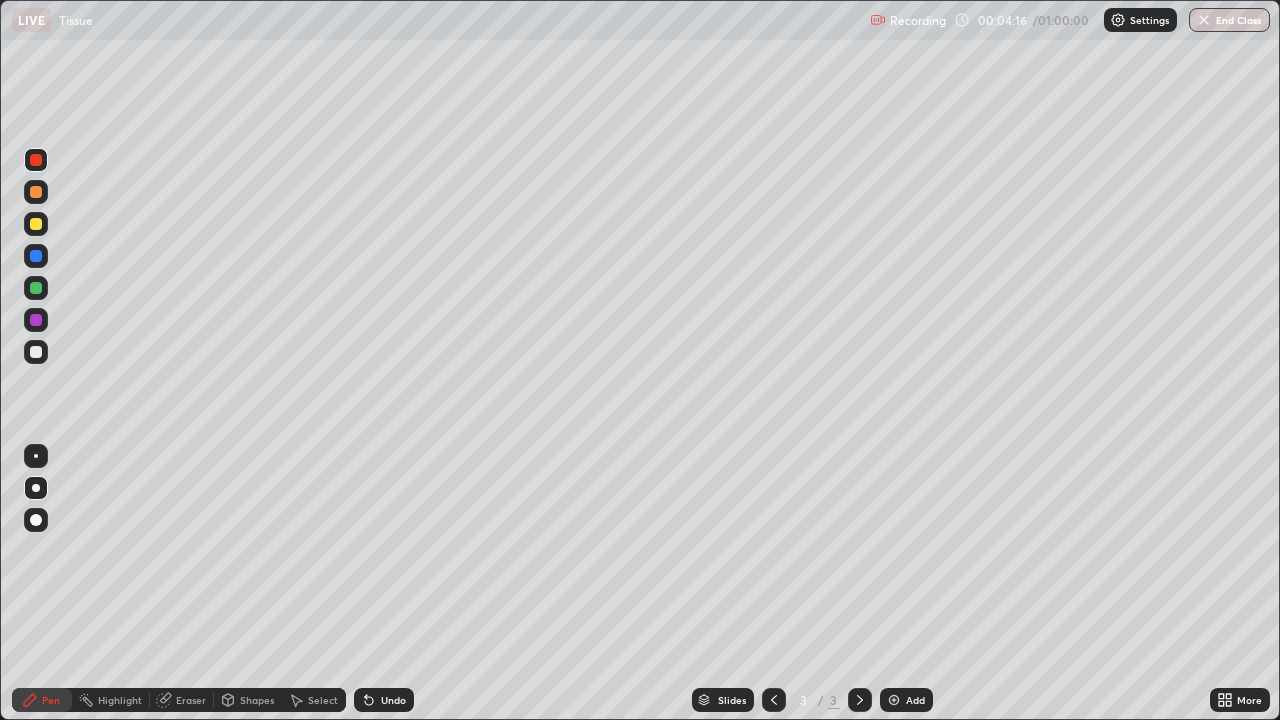 click at bounding box center (36, 192) 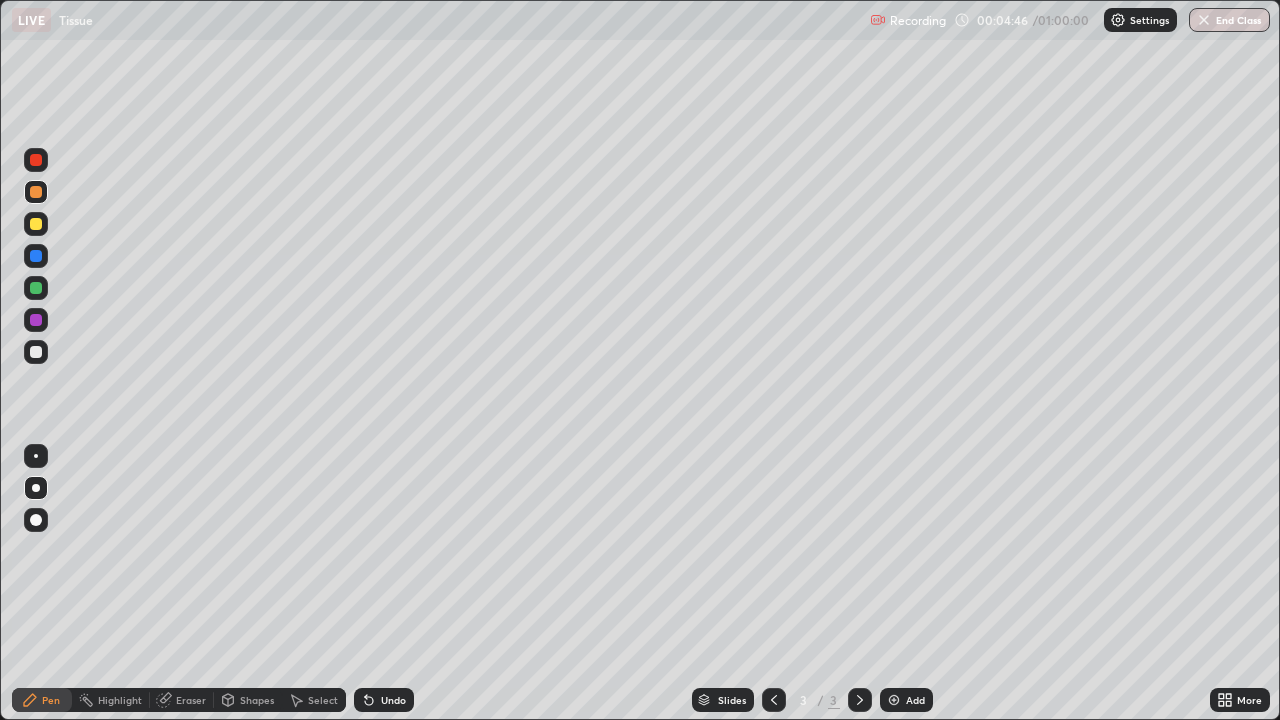 click at bounding box center [36, 352] 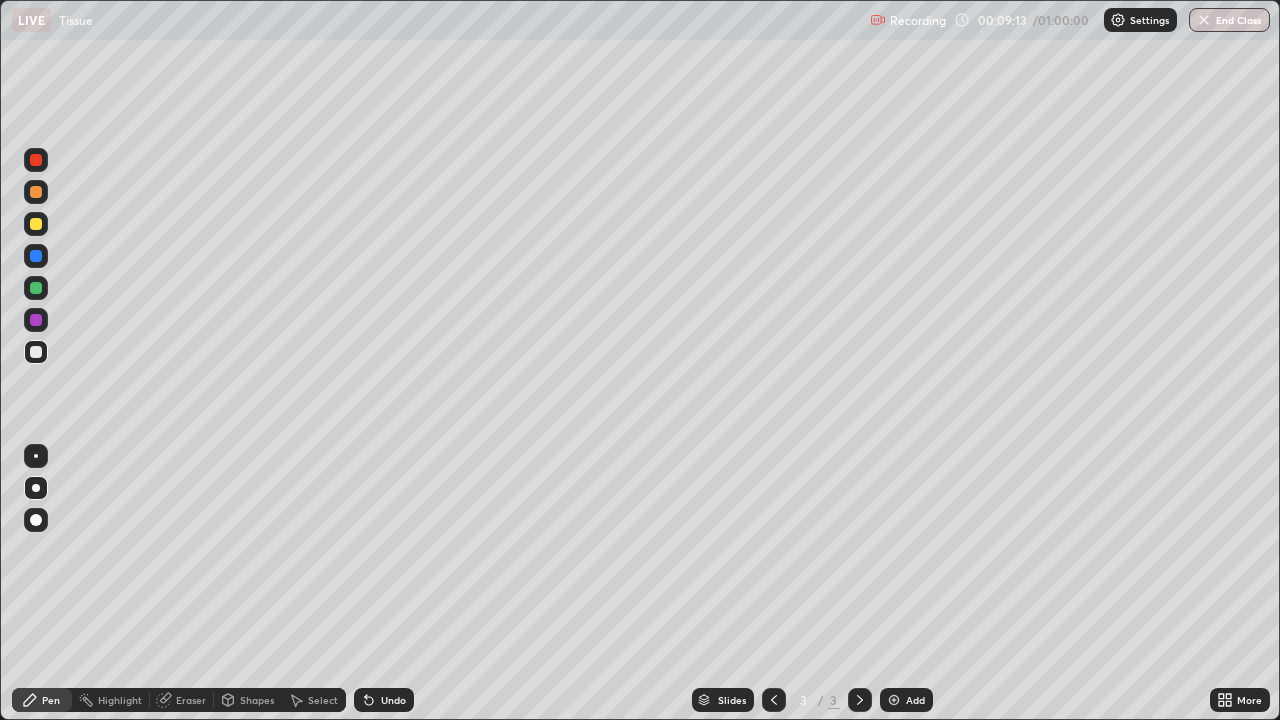 click on "Add" at bounding box center [915, 700] 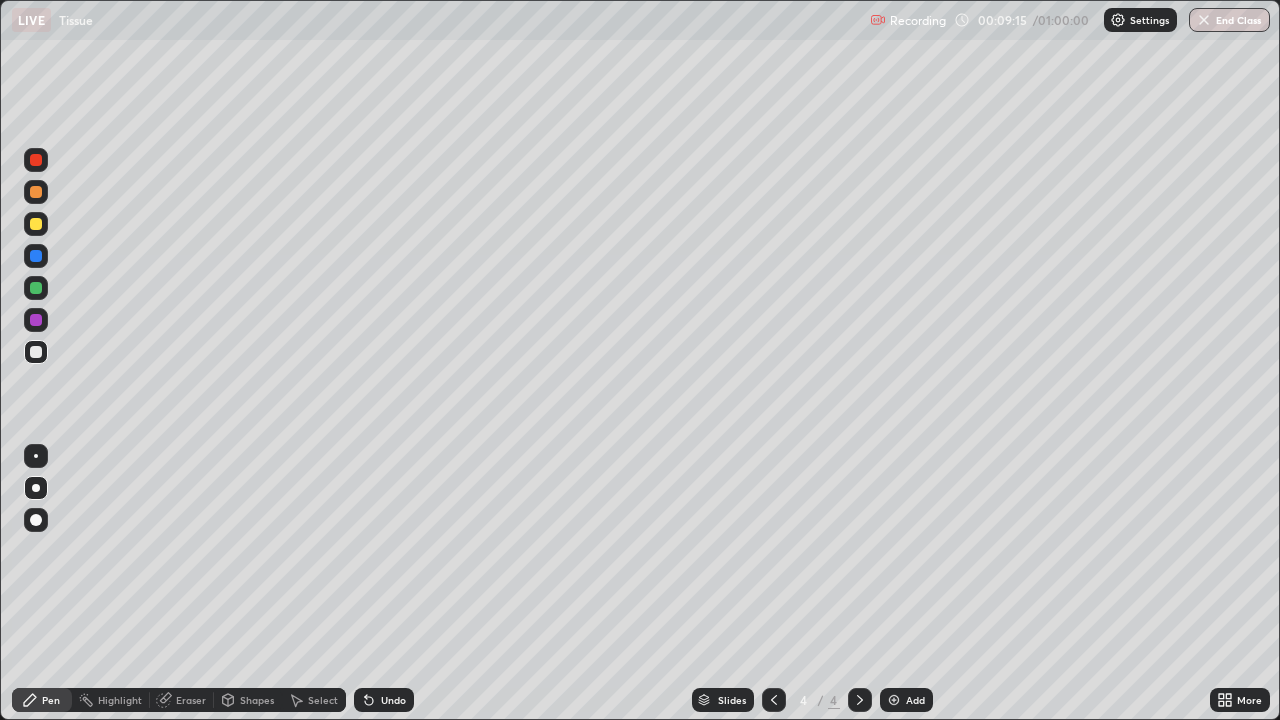 click at bounding box center [36, 288] 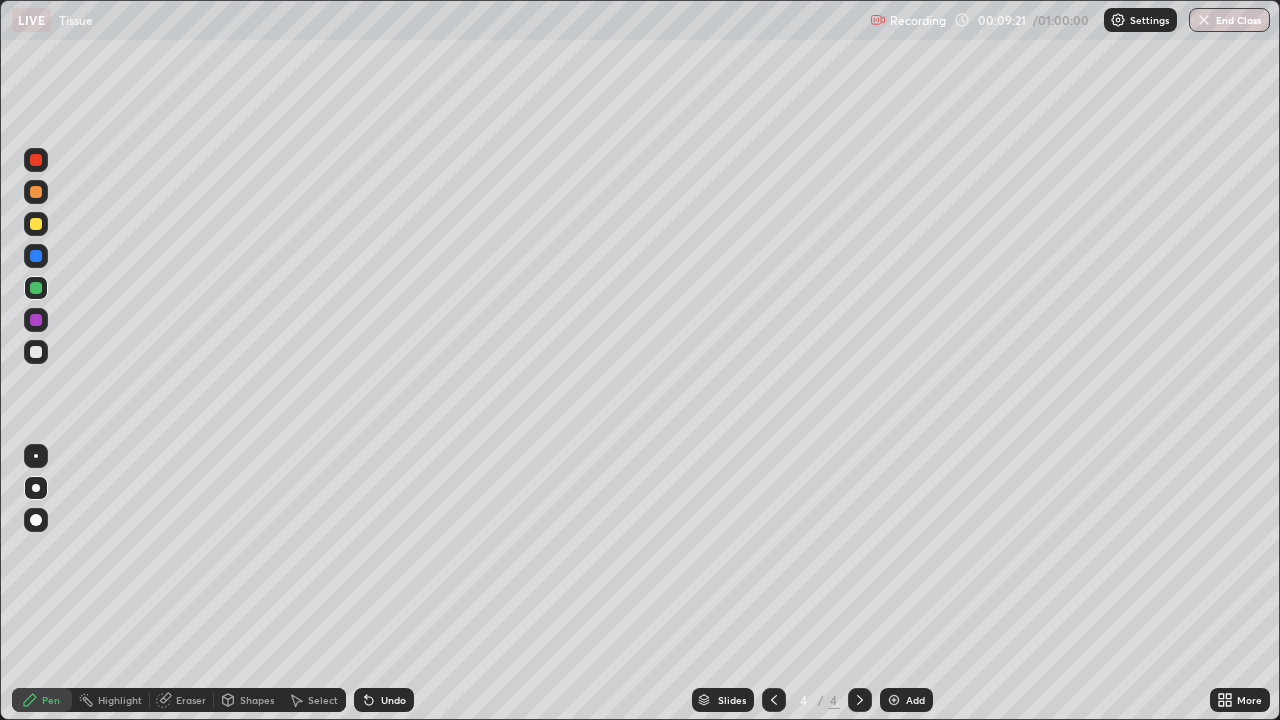 click 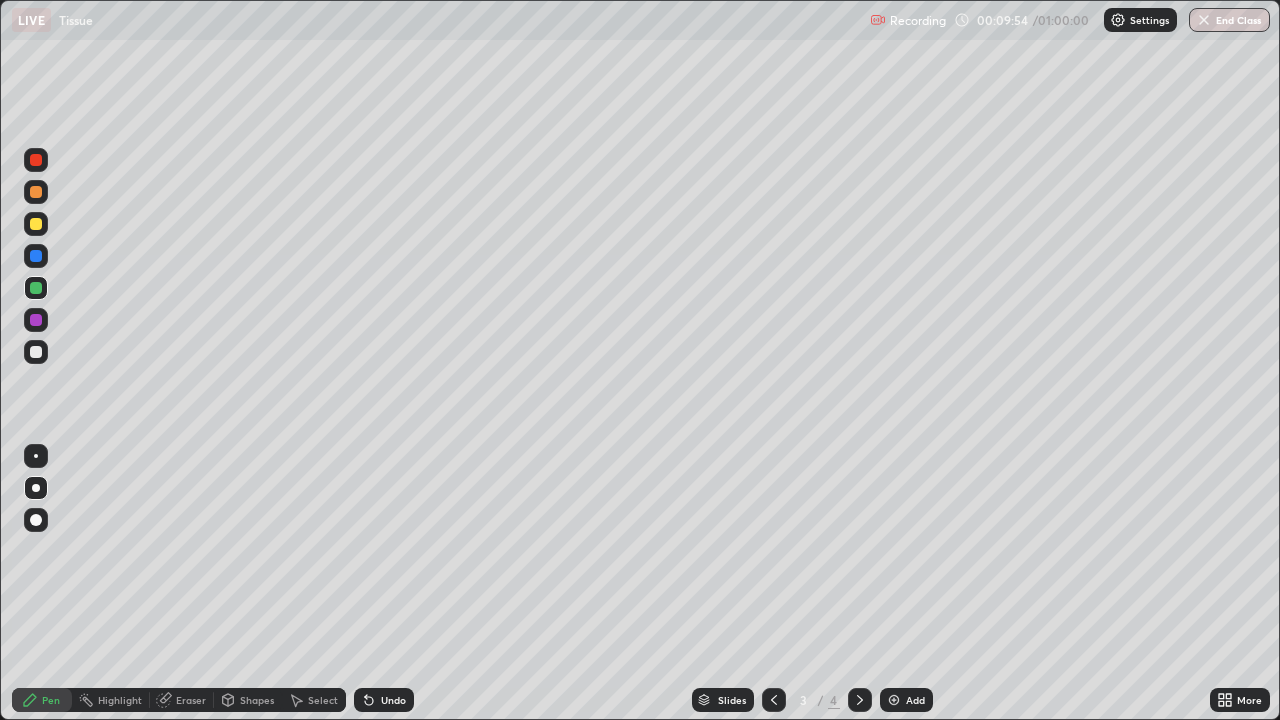 click 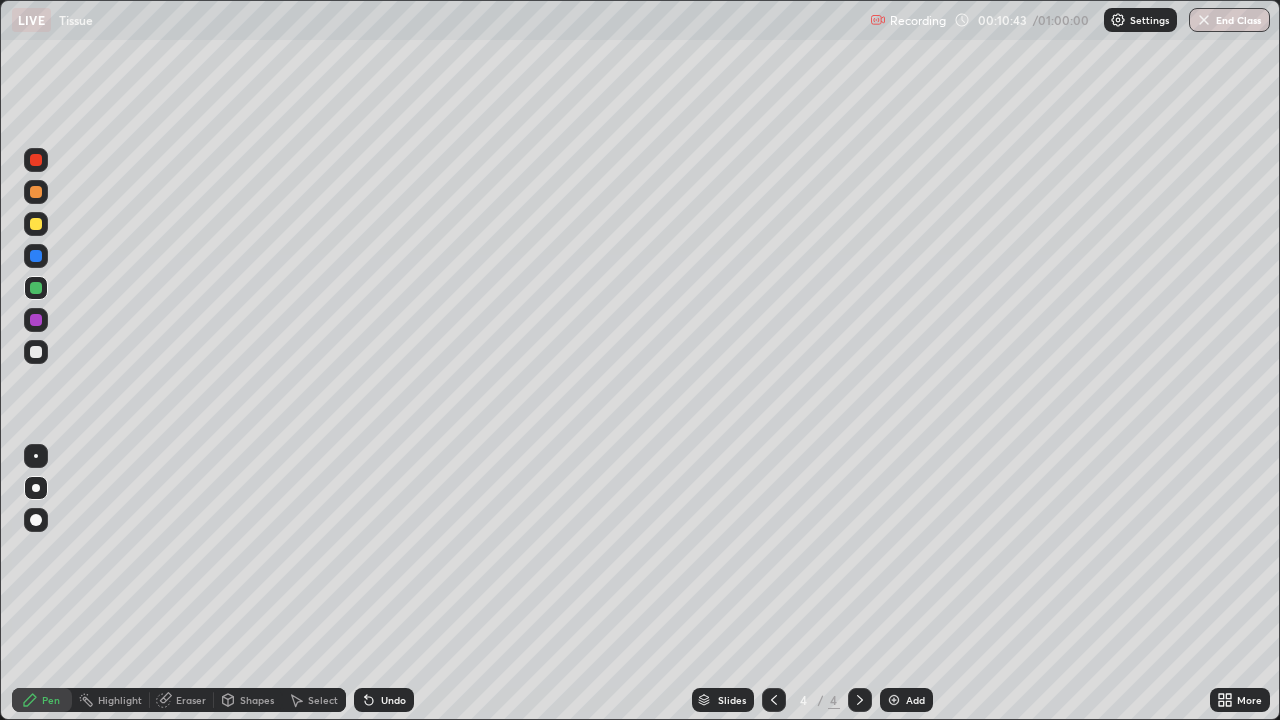 click at bounding box center (36, 192) 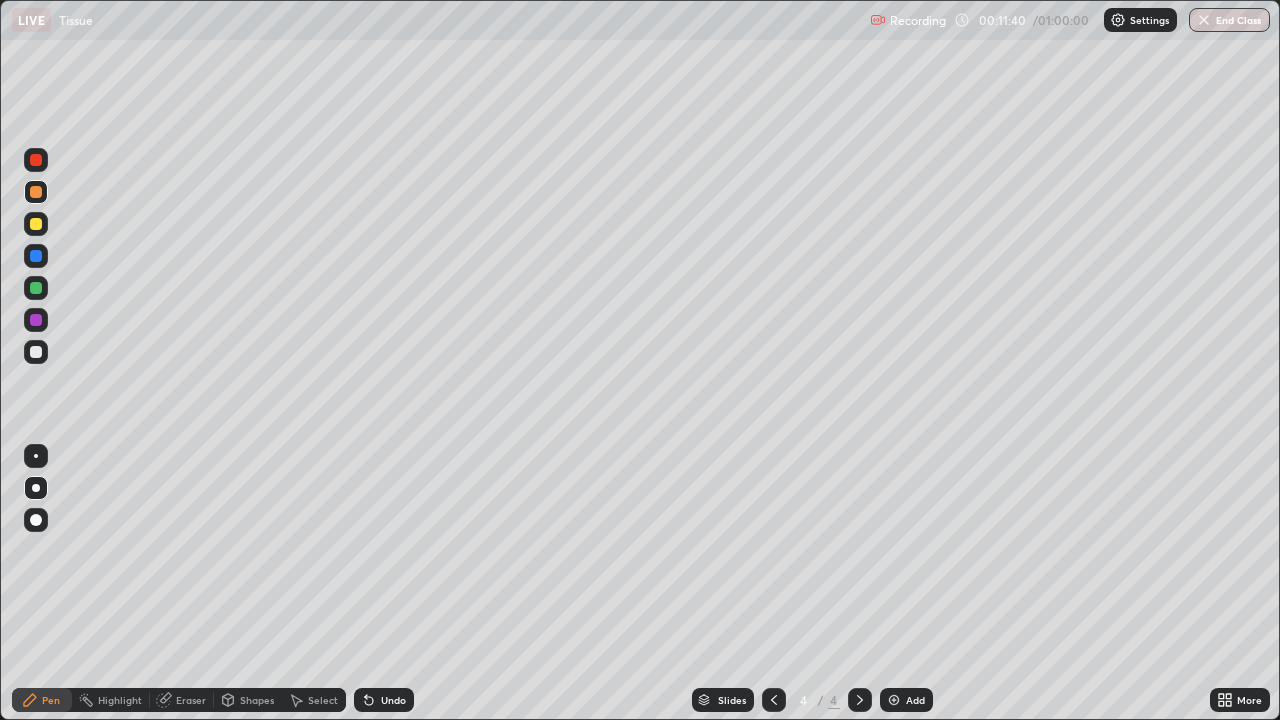 click on "Undo" at bounding box center [384, 700] 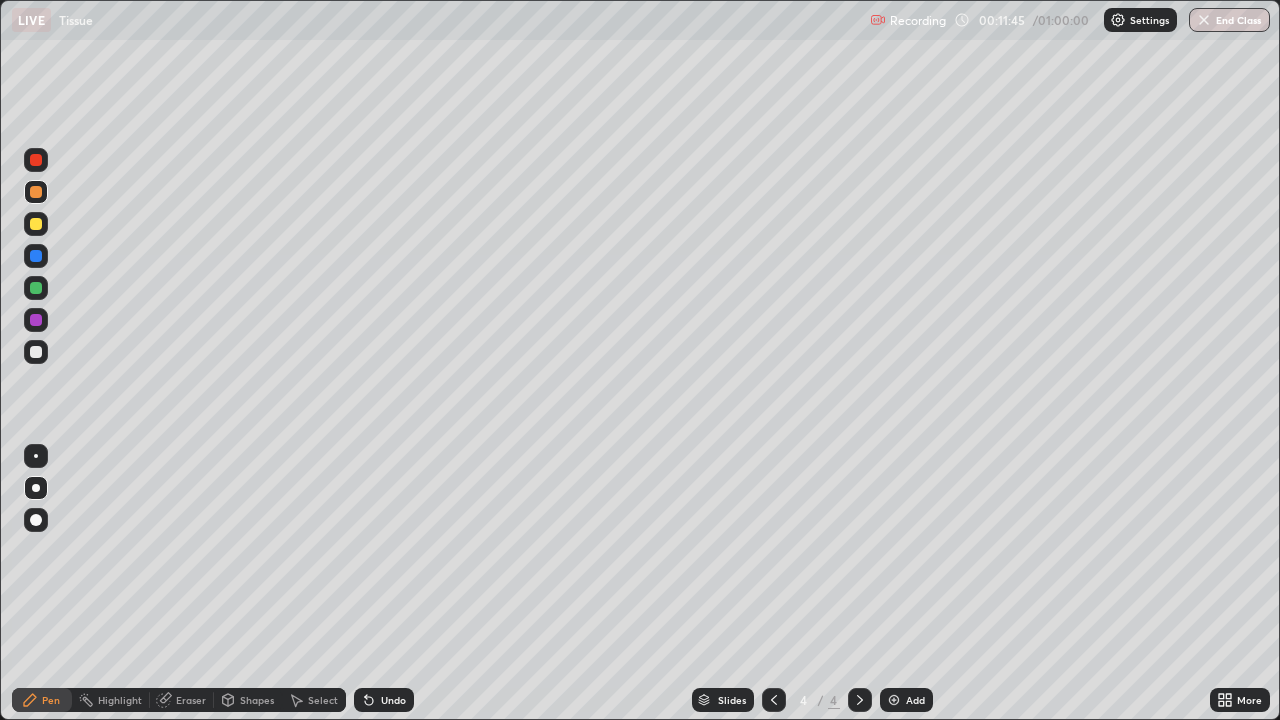 click at bounding box center [36, 224] 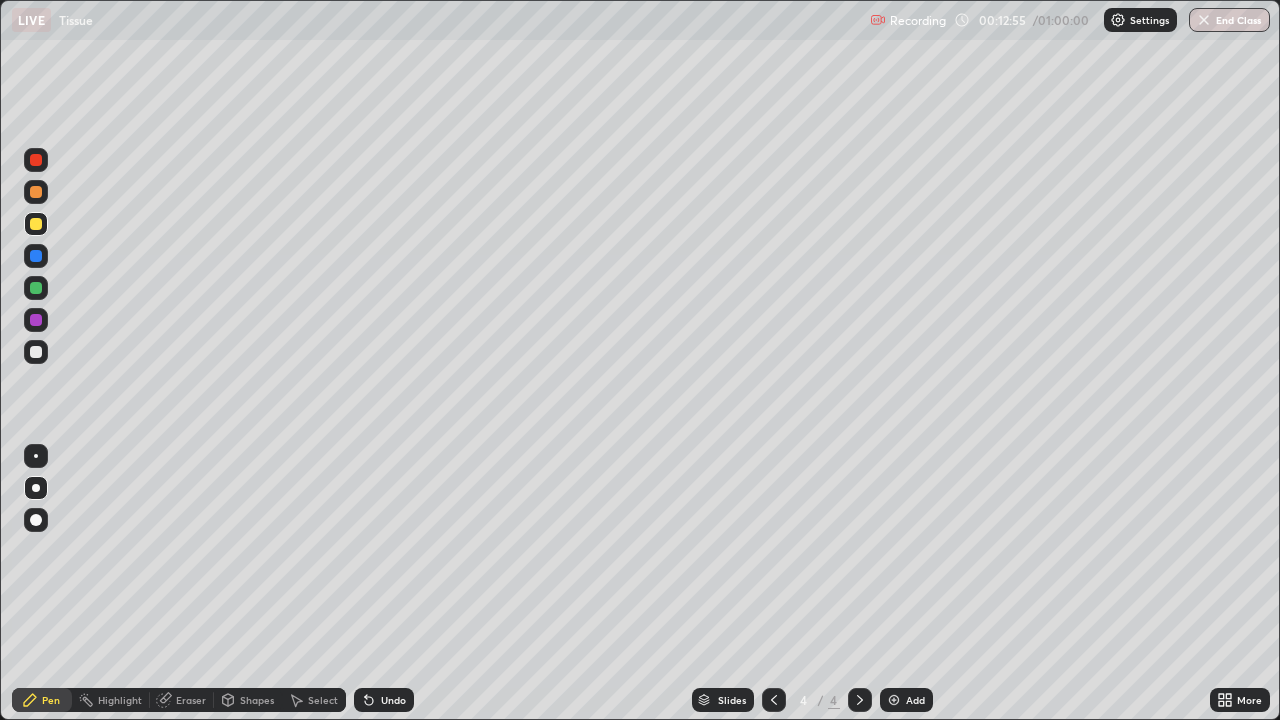 click at bounding box center [36, 288] 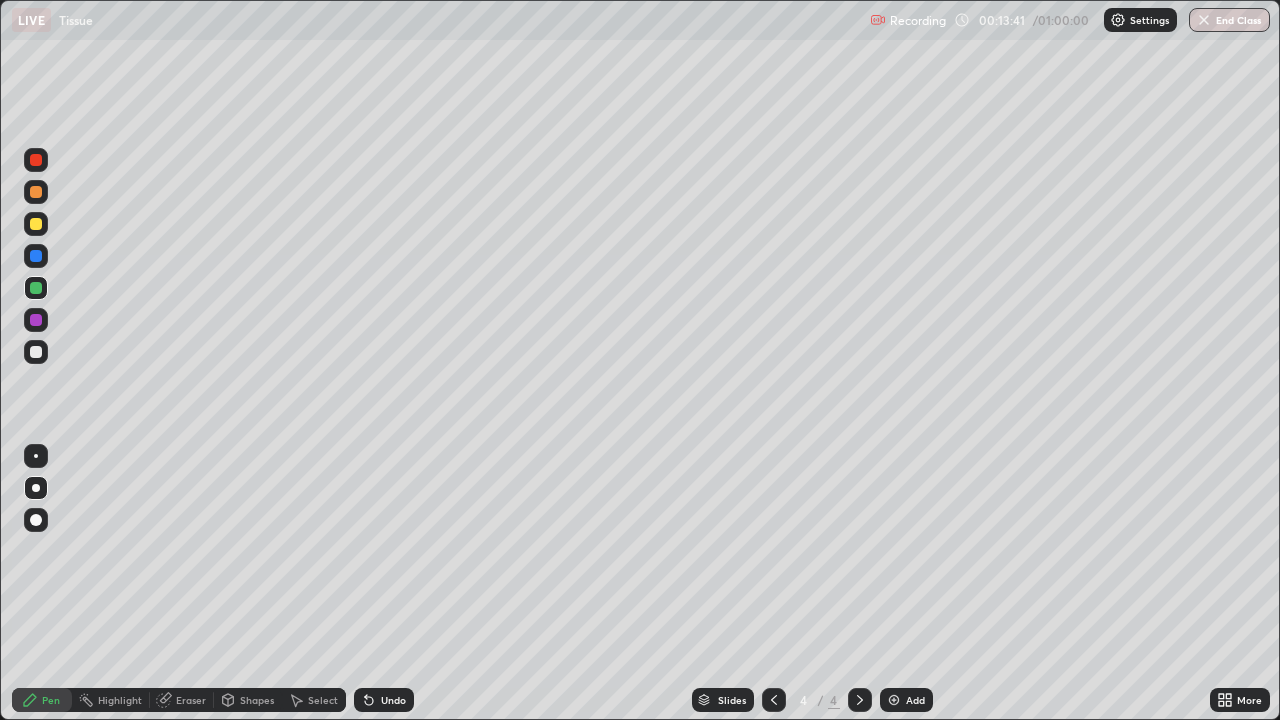 click at bounding box center (36, 192) 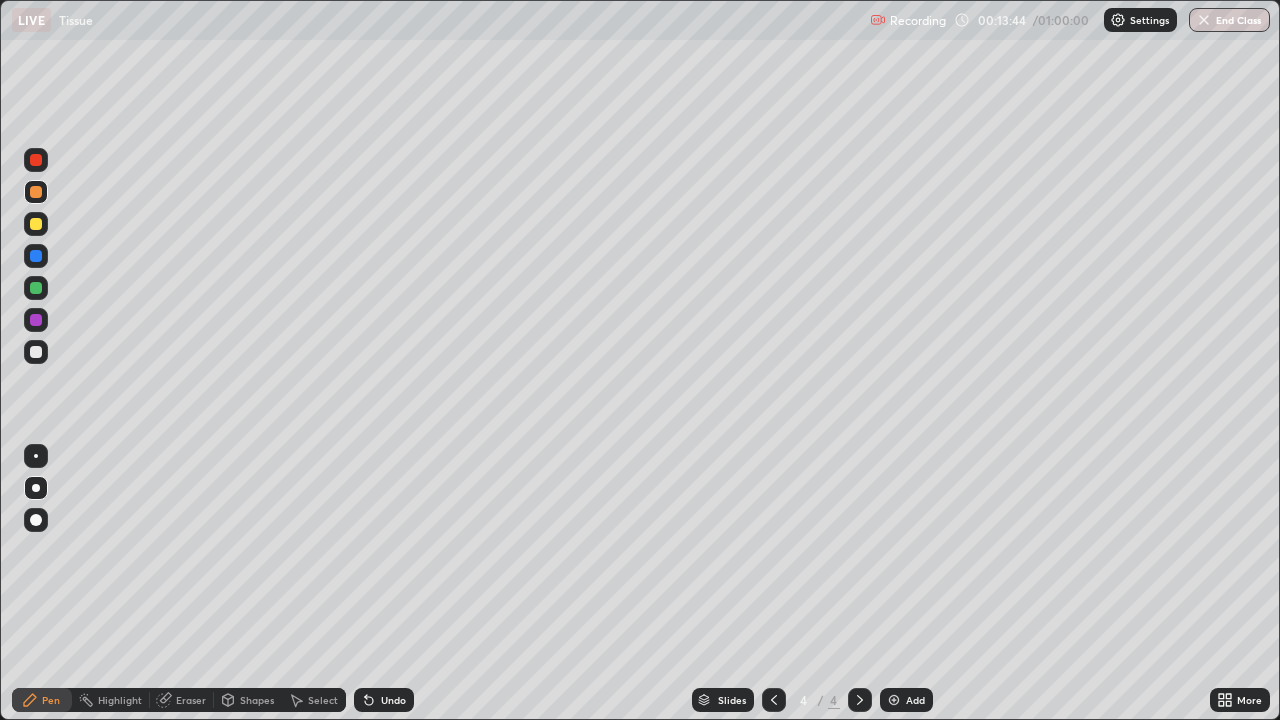 click at bounding box center [36, 256] 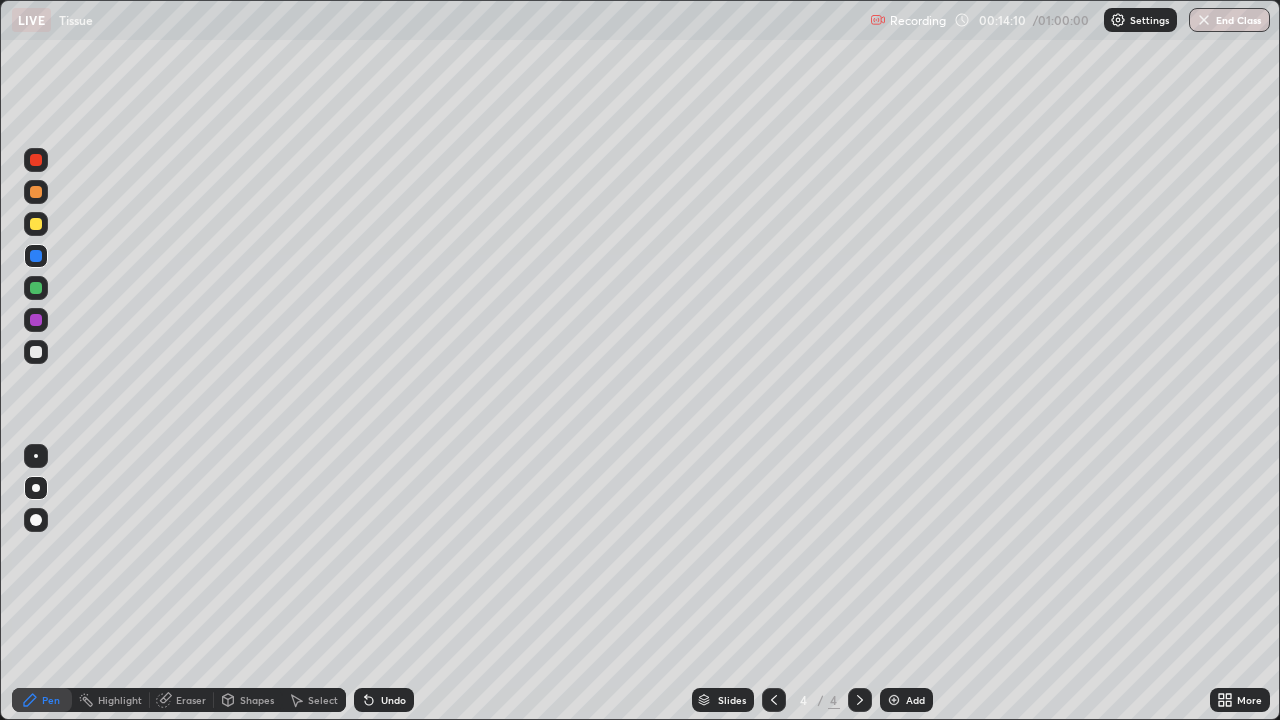 click on "Undo" at bounding box center (384, 700) 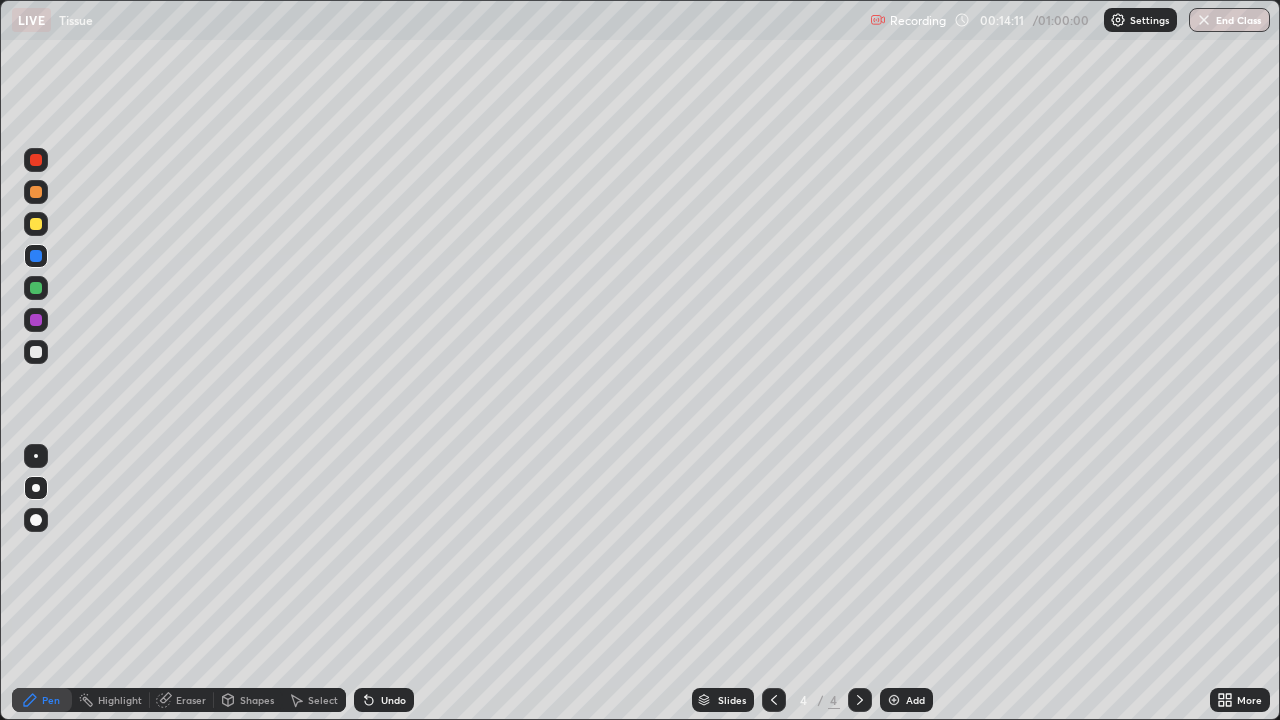 click on "Undo" at bounding box center [384, 700] 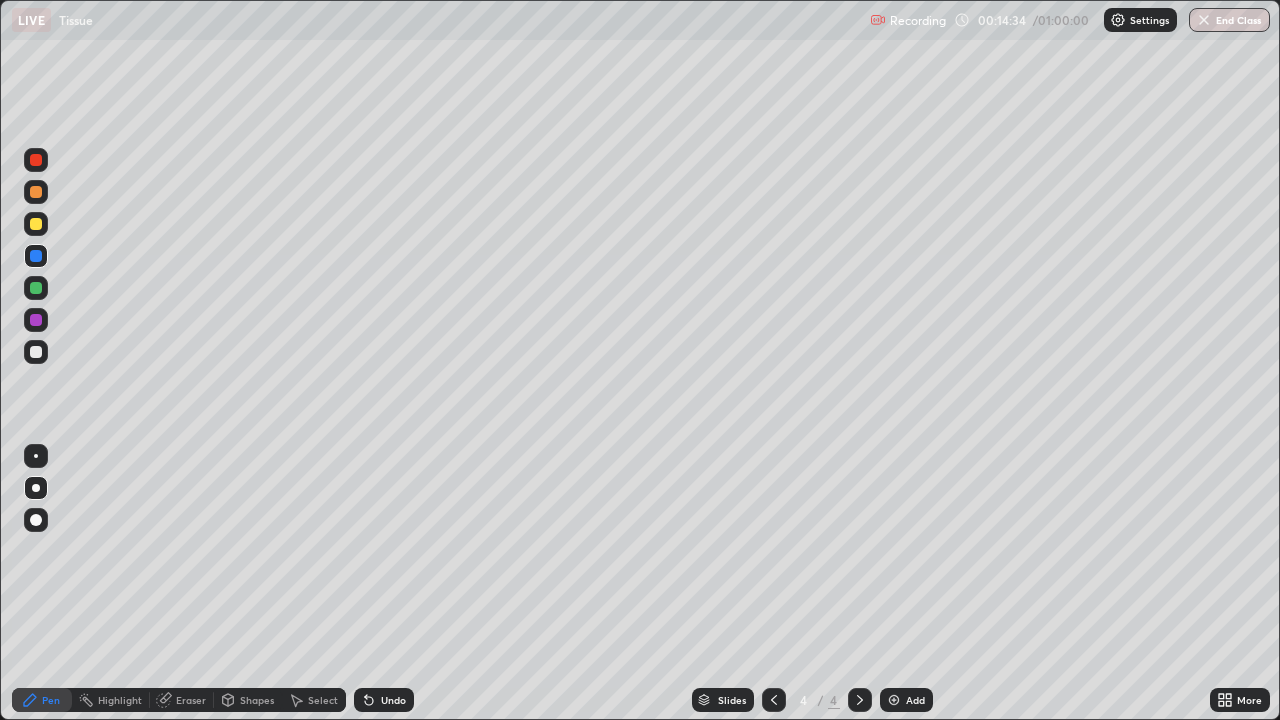 click at bounding box center (36, 224) 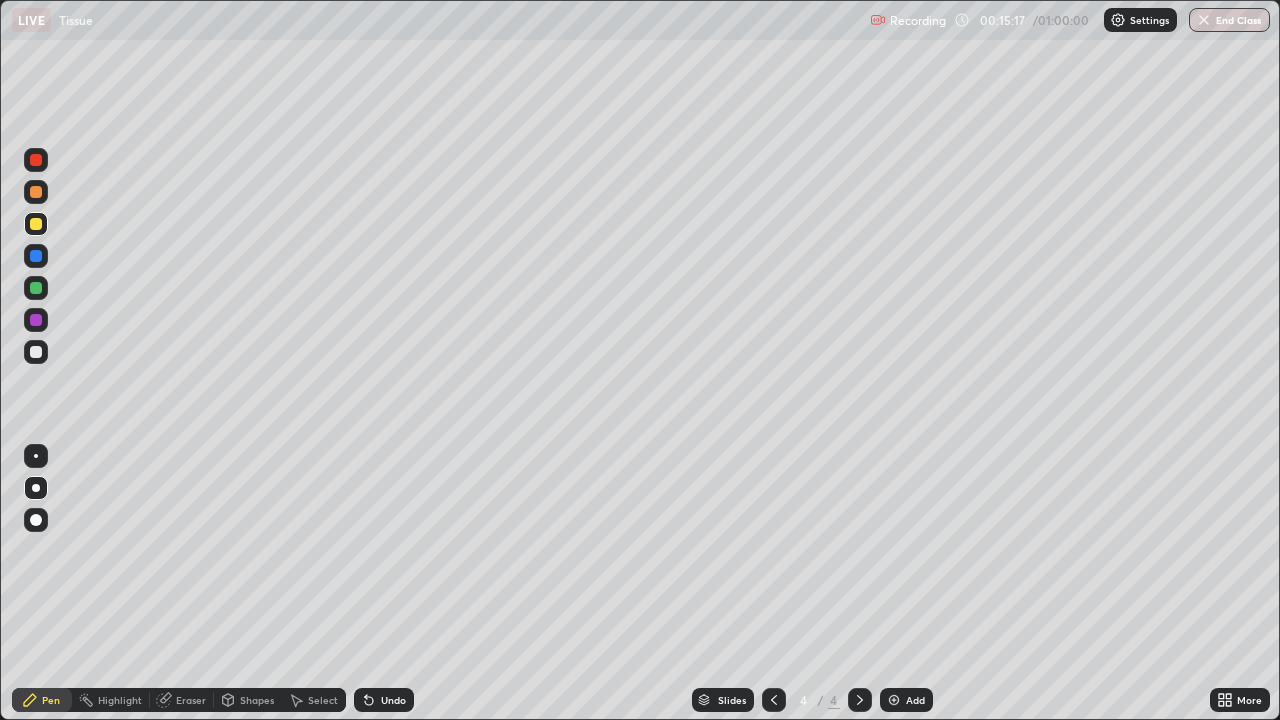 click at bounding box center [36, 160] 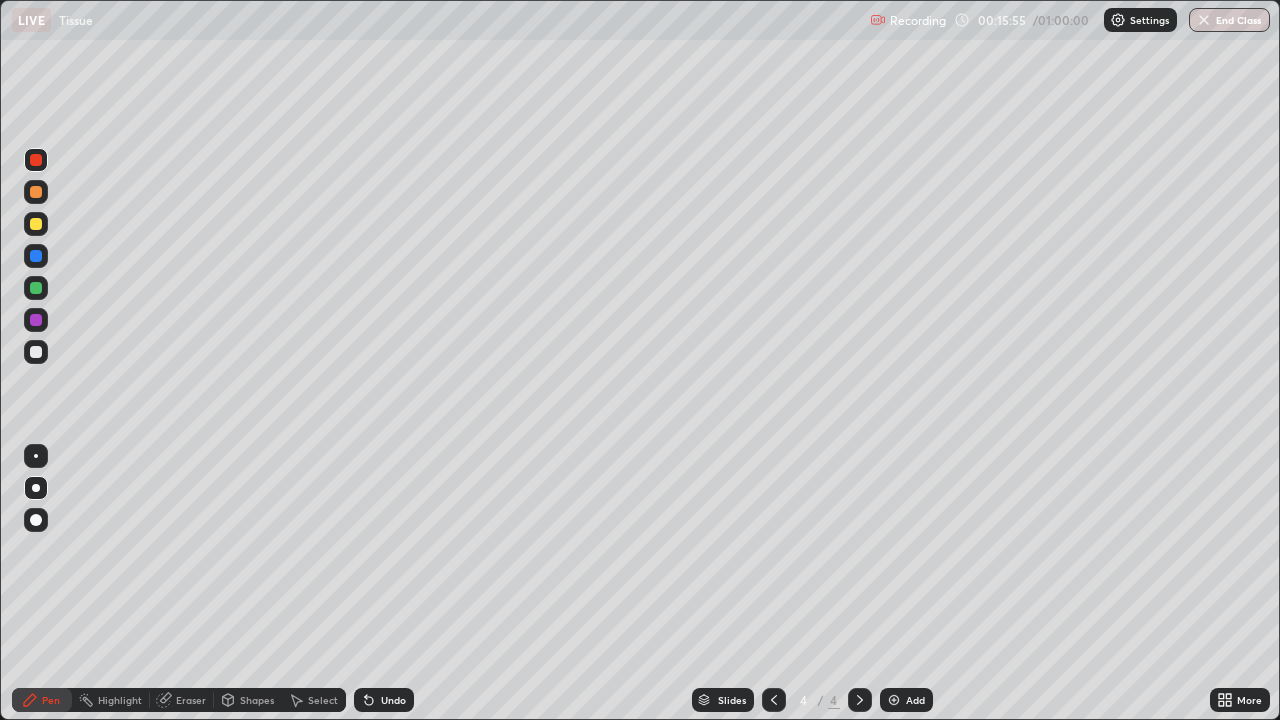 click at bounding box center (36, 192) 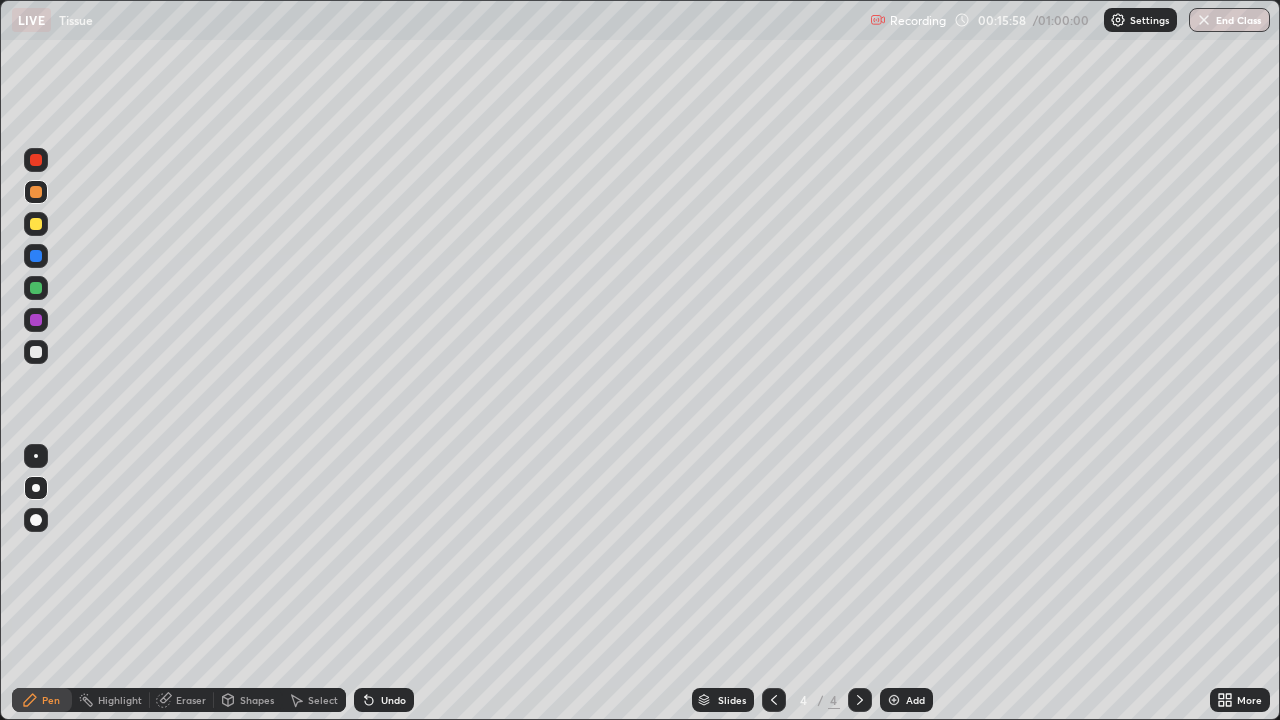 click at bounding box center (36, 352) 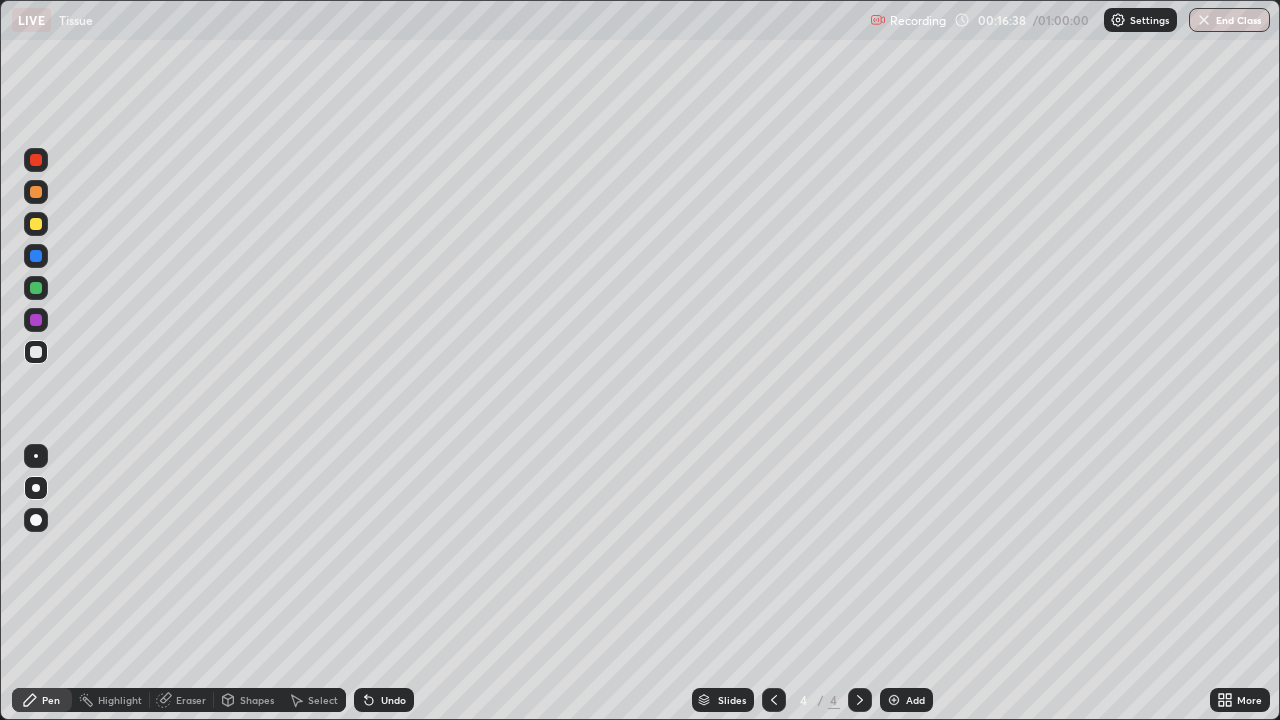 click at bounding box center [36, 320] 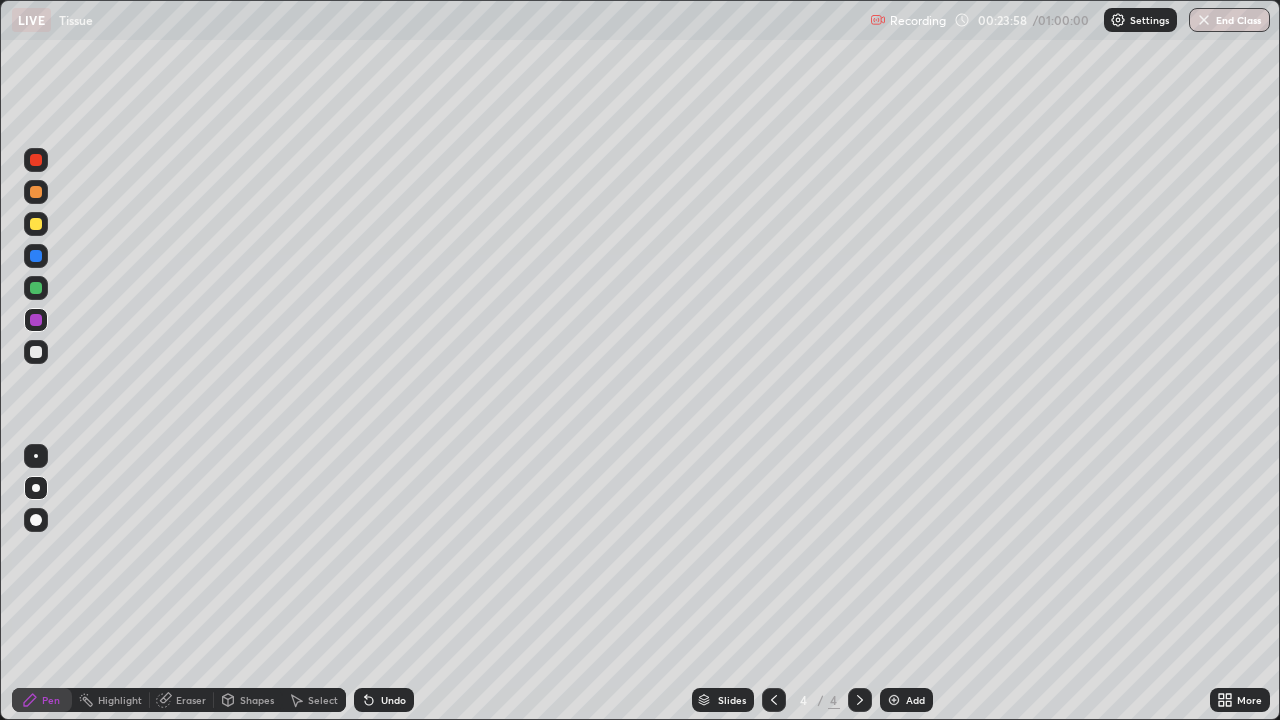 click on "Add" at bounding box center (915, 700) 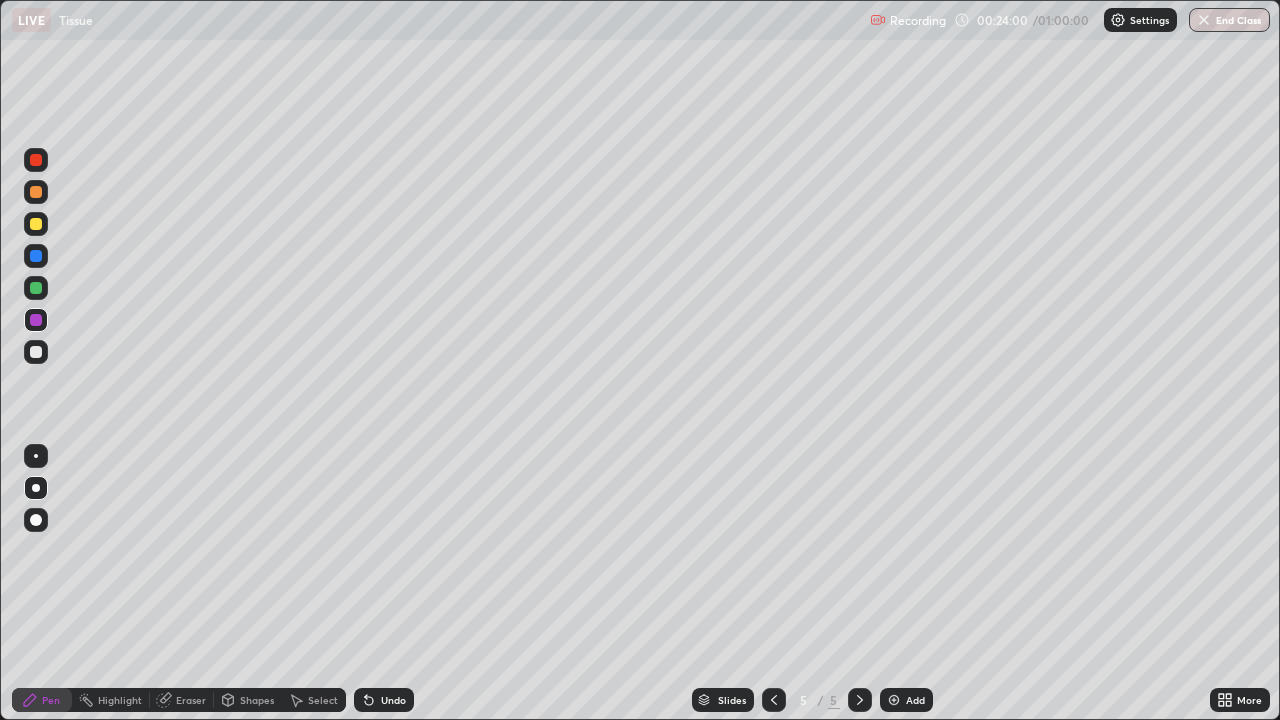 click at bounding box center (36, 288) 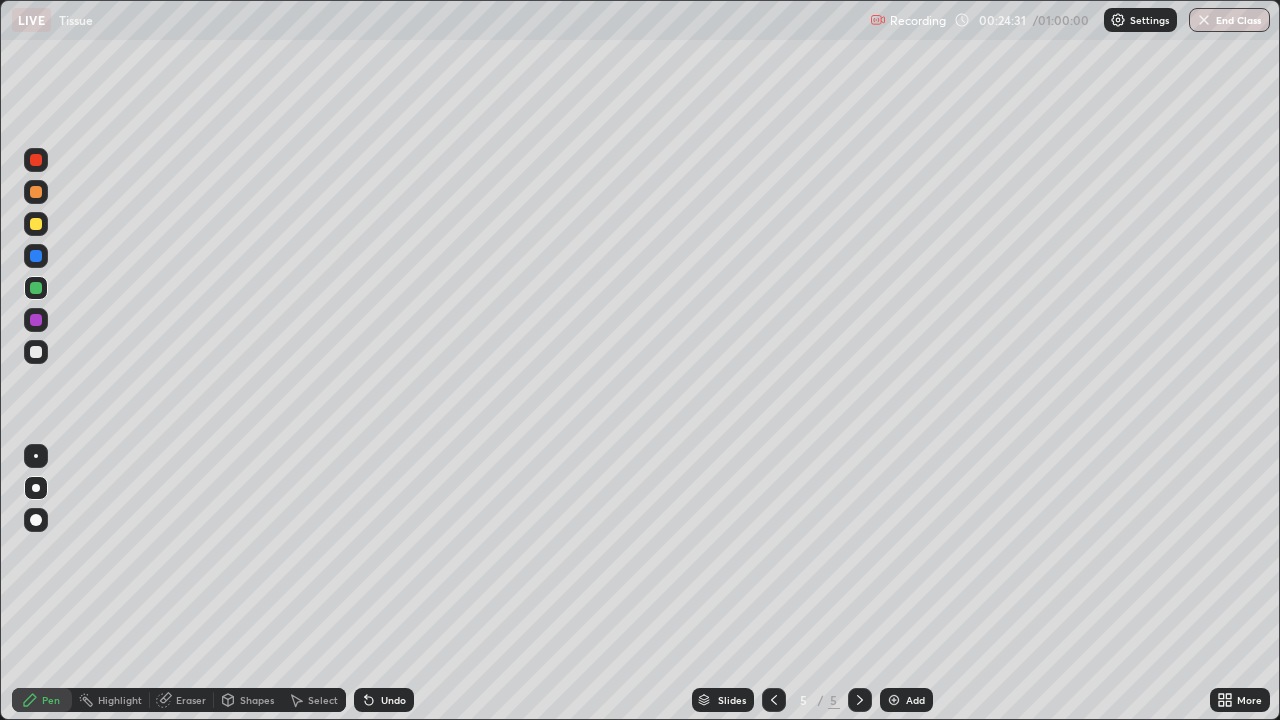 click at bounding box center [36, 192] 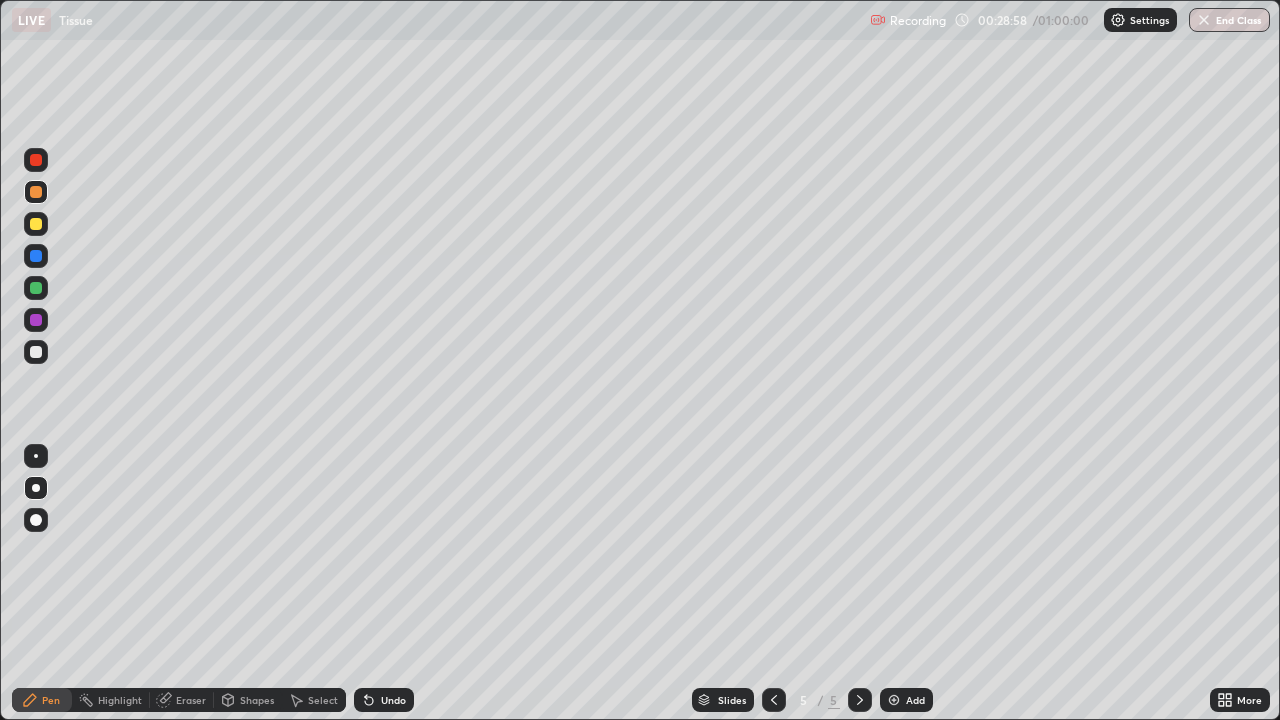 click at bounding box center [36, 224] 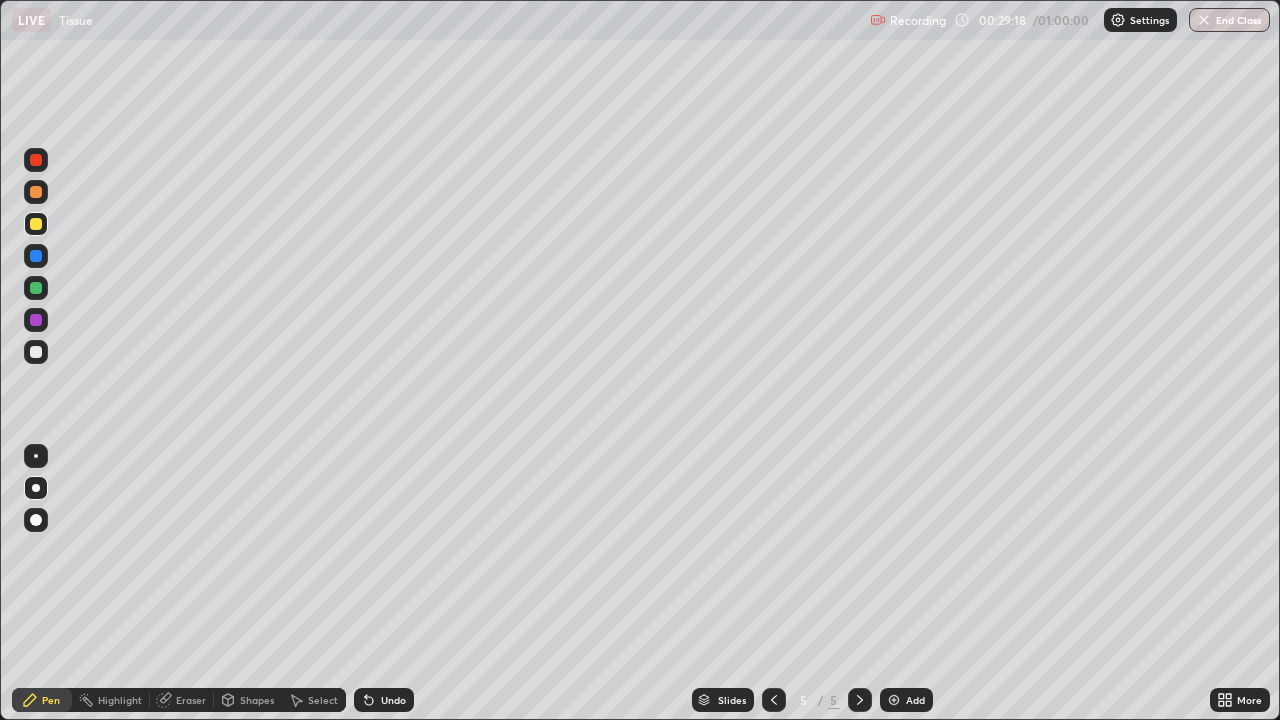click at bounding box center (36, 352) 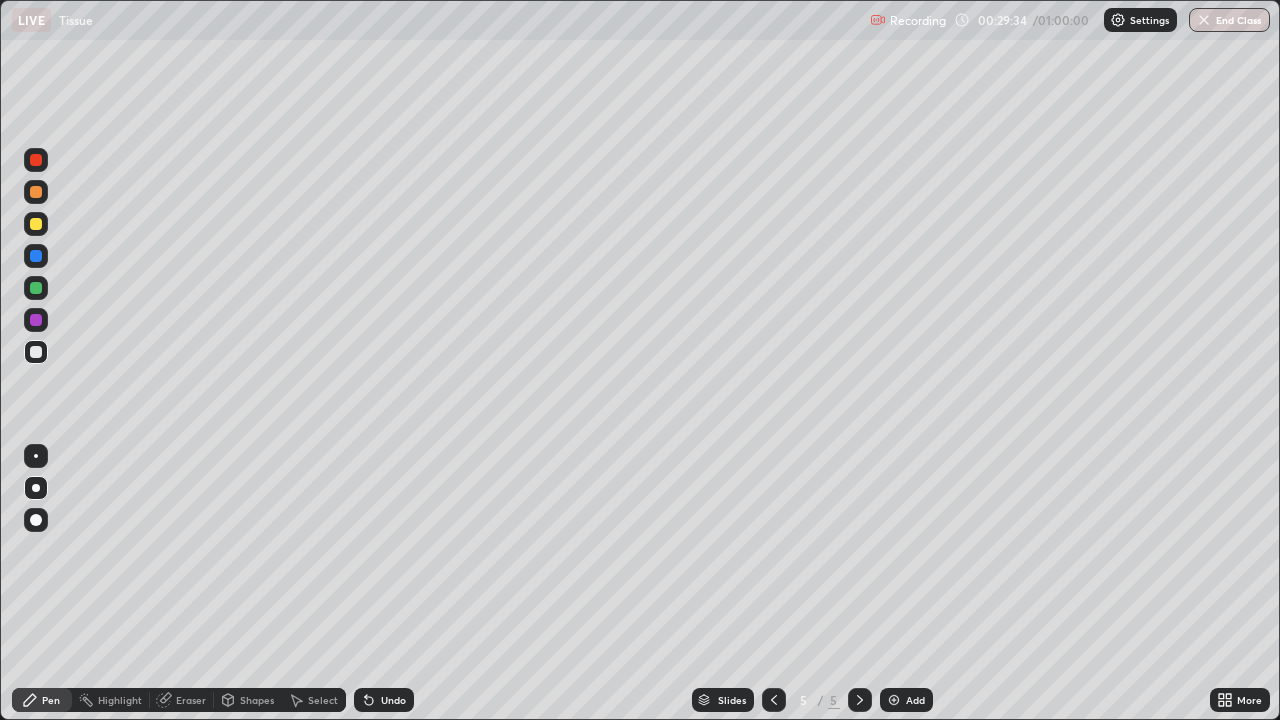 click on "Undo" at bounding box center [384, 700] 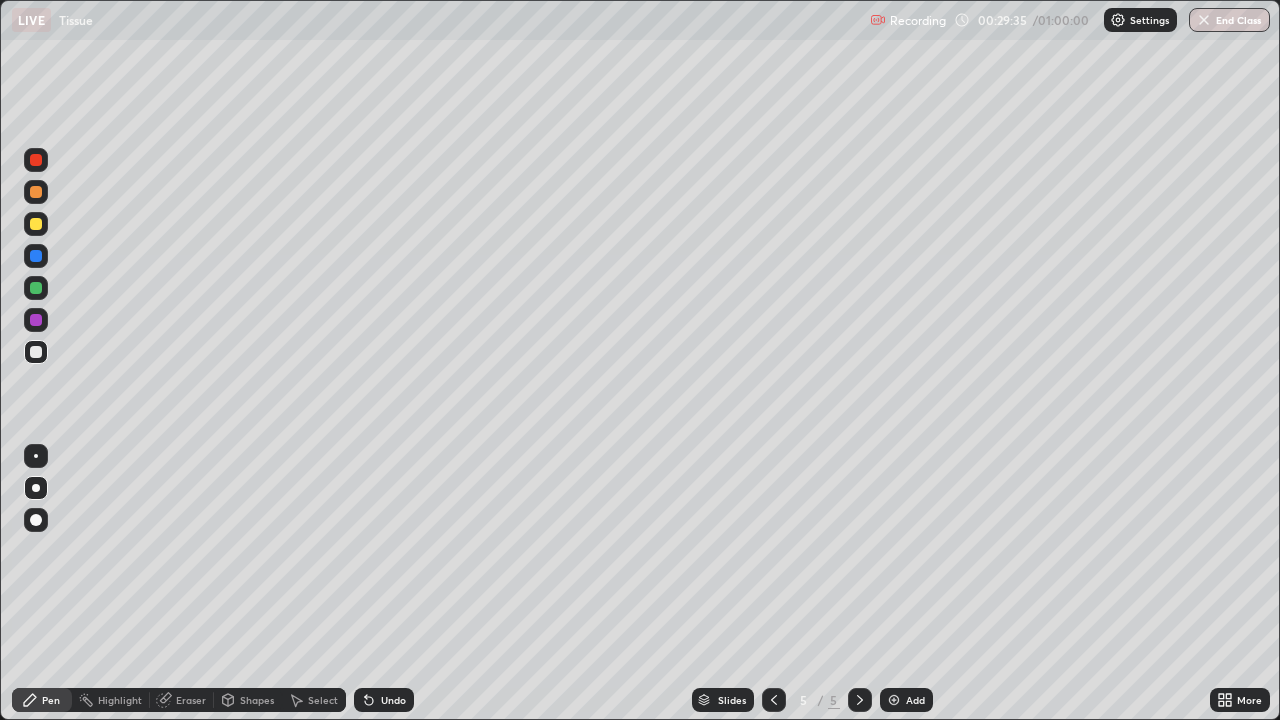 click 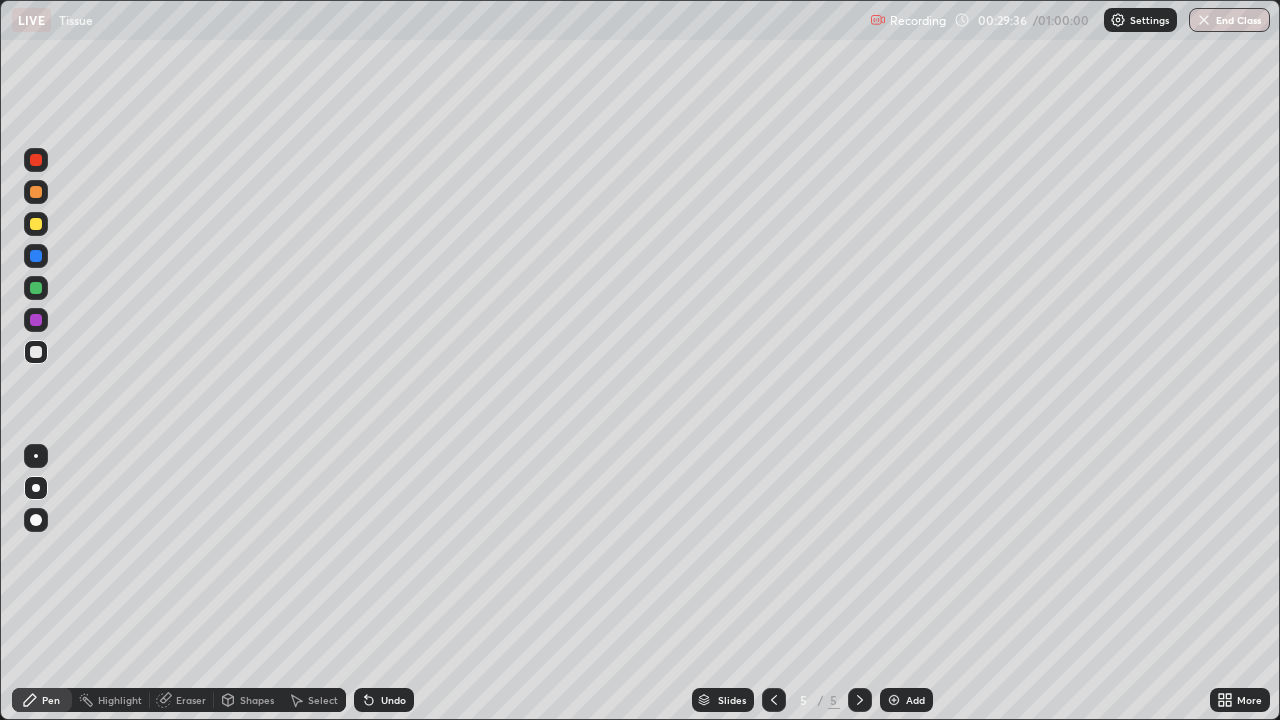 click 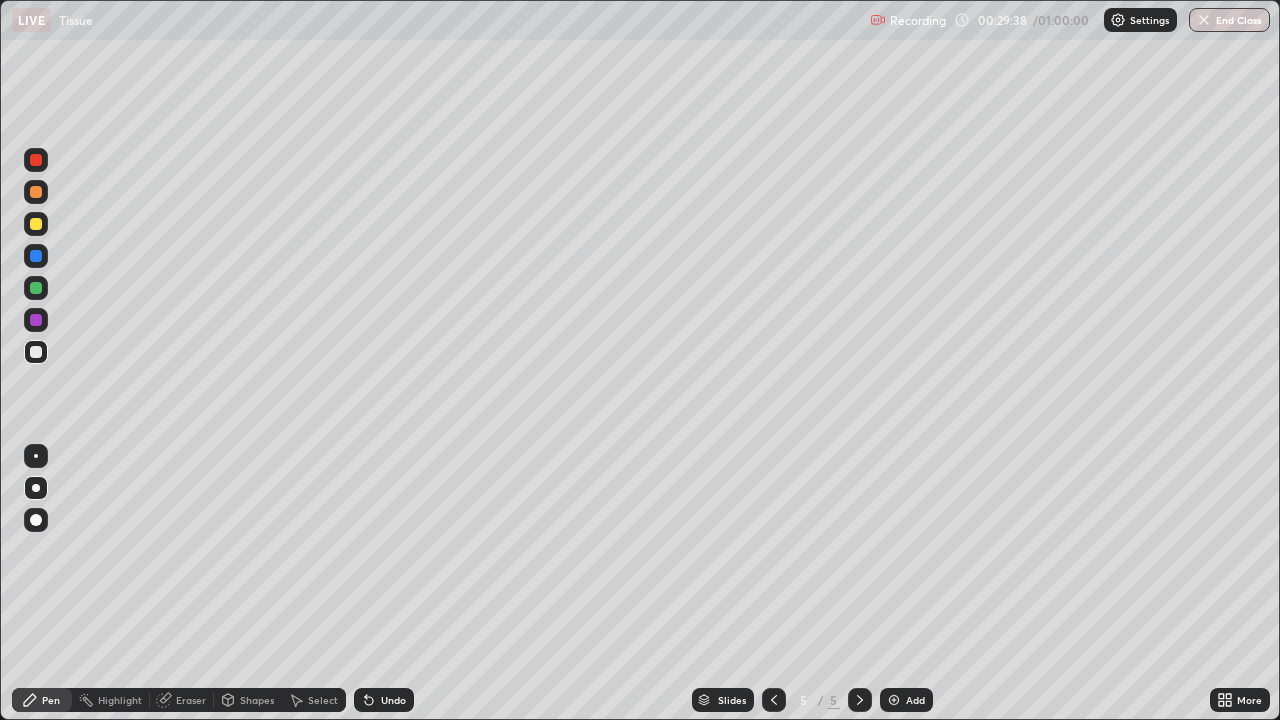 click at bounding box center (36, 288) 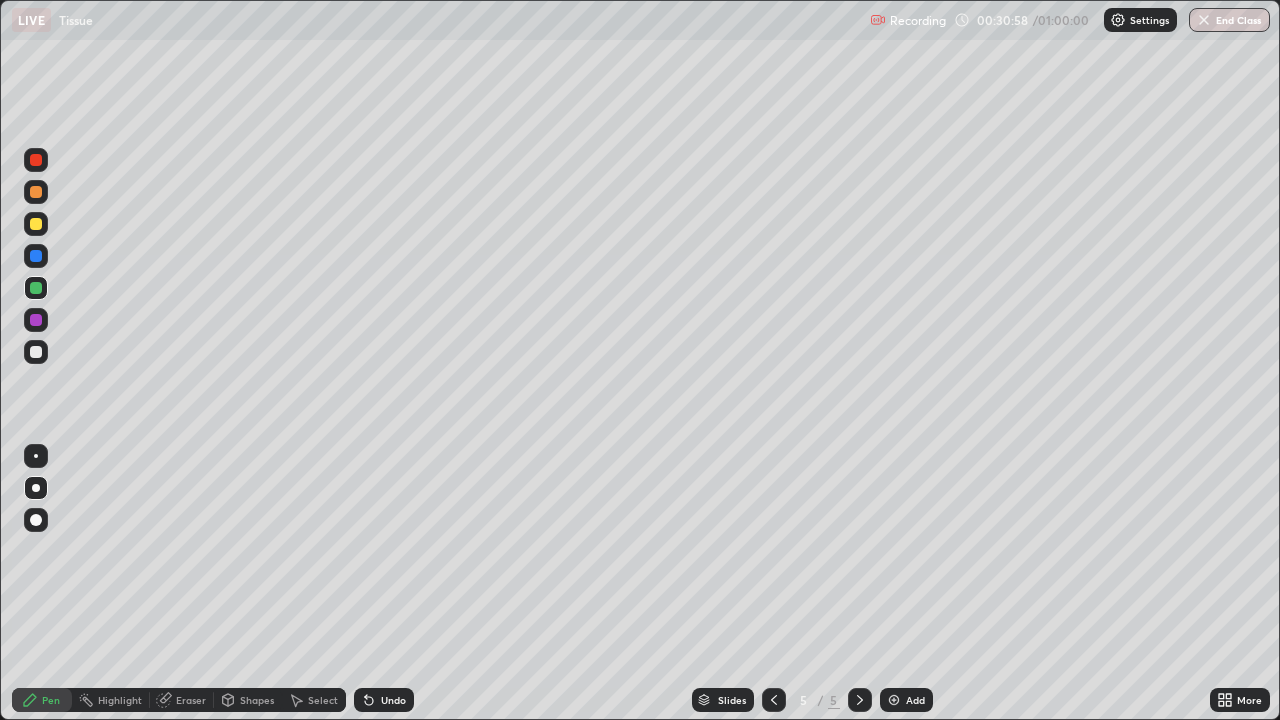 click at bounding box center (36, 224) 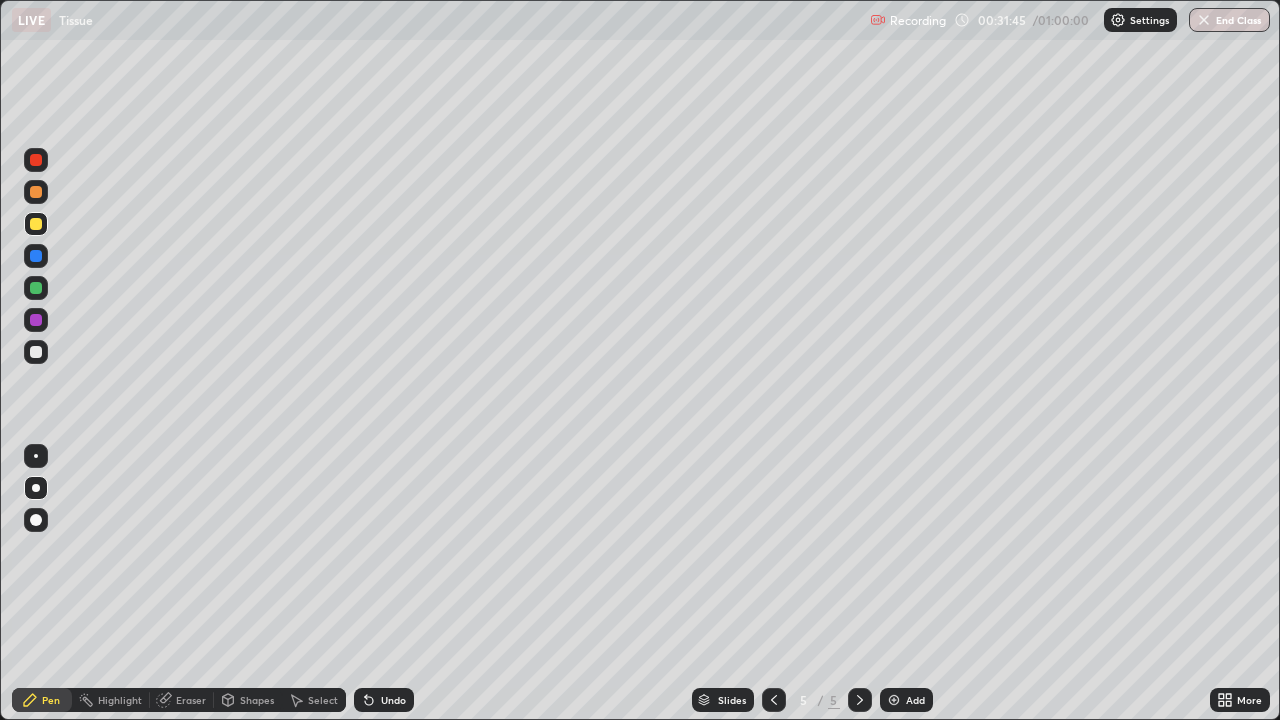 click at bounding box center (36, 192) 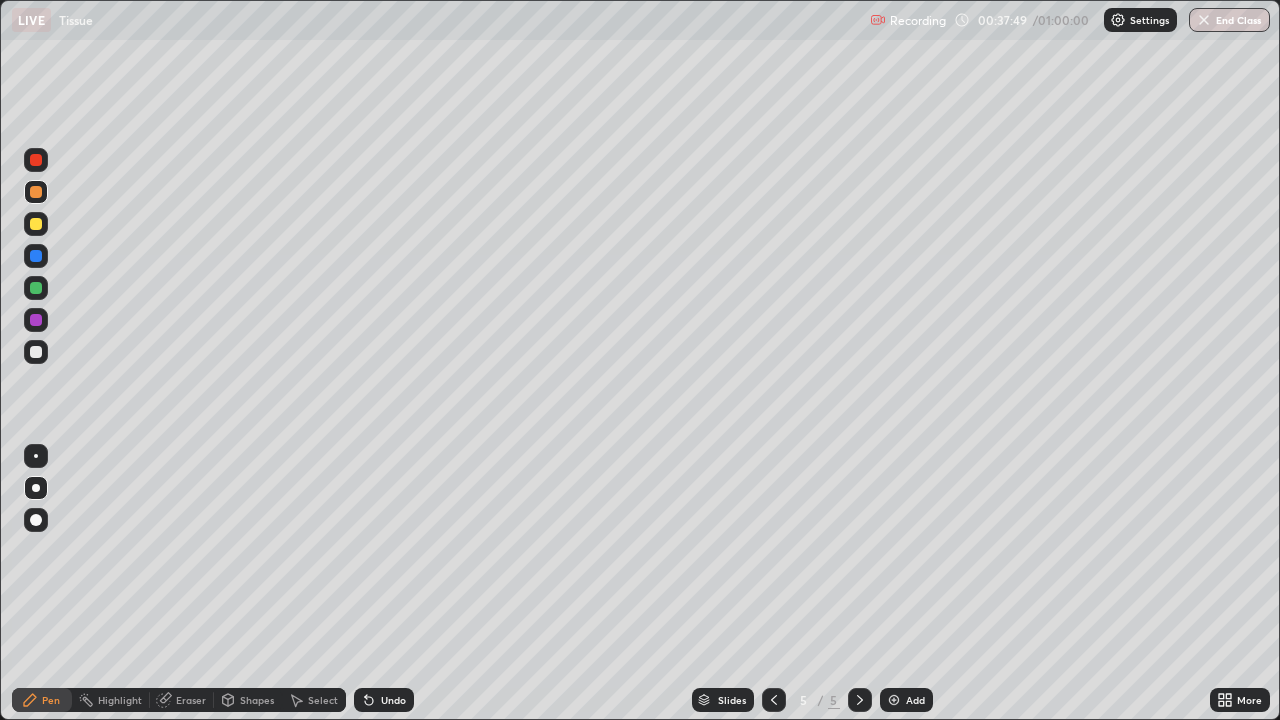 click at bounding box center [36, 288] 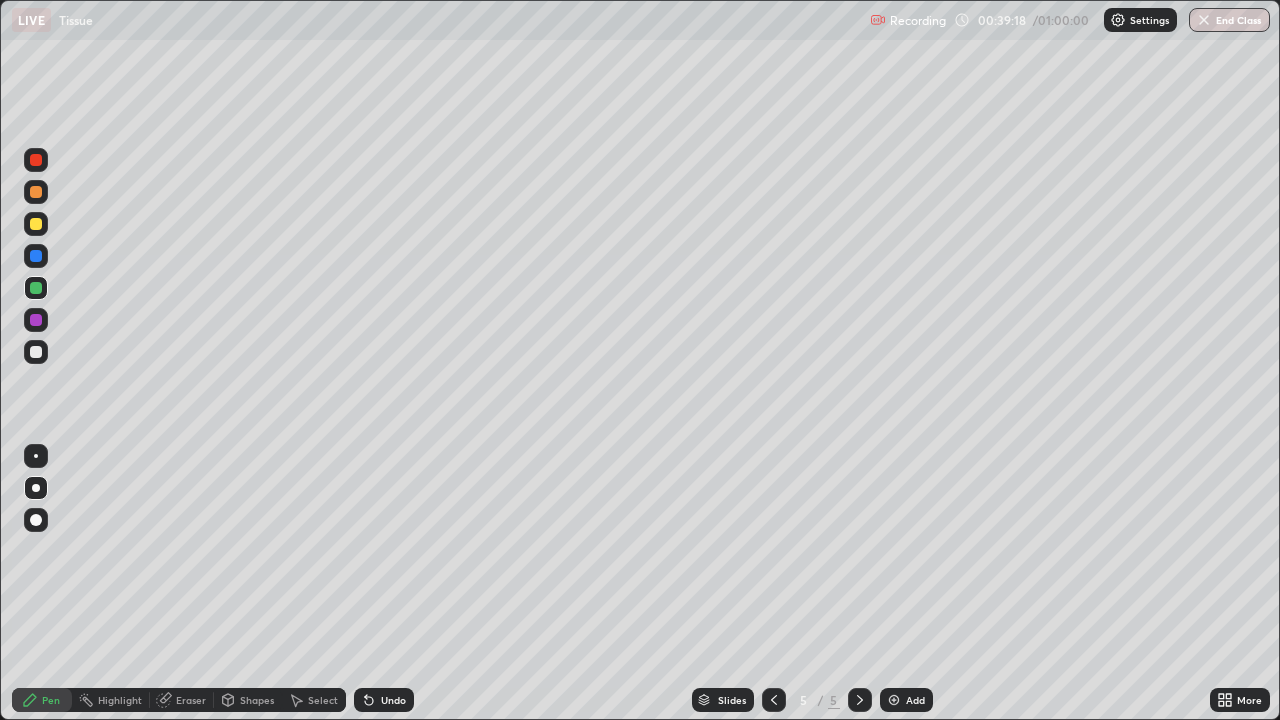 click on "Add" at bounding box center (915, 700) 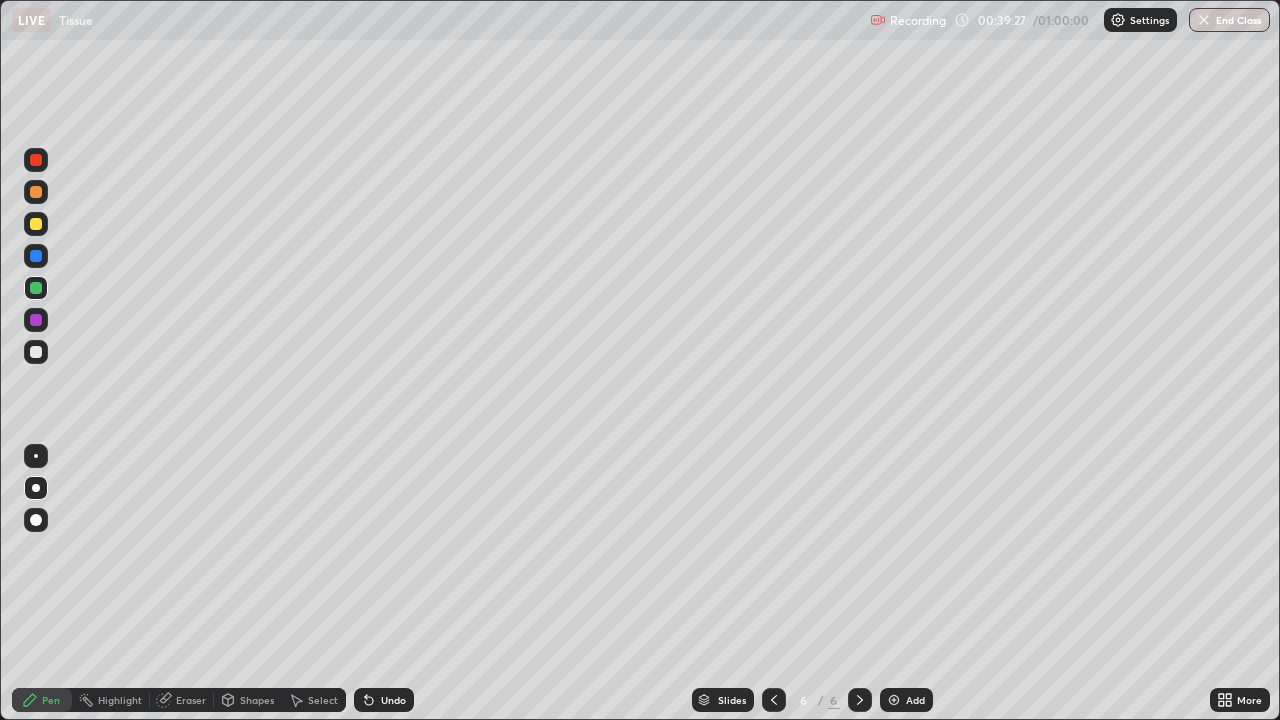 click 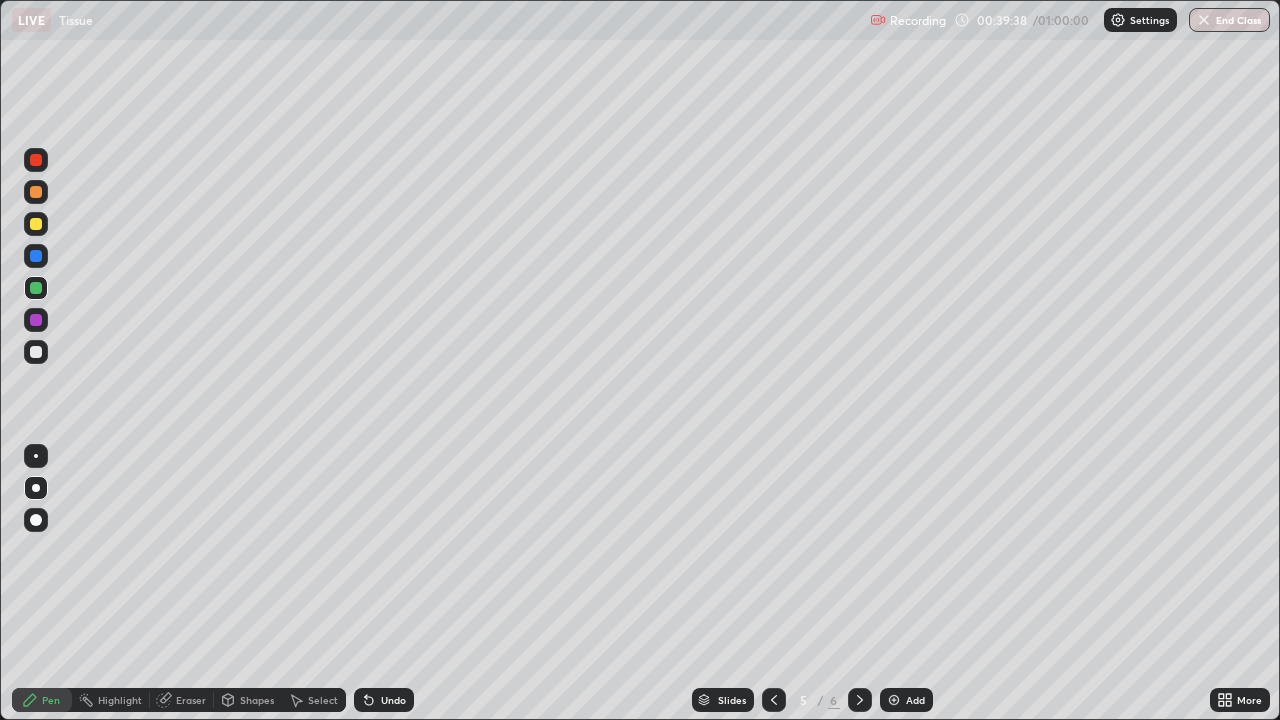 click on "Shapes" at bounding box center (248, 700) 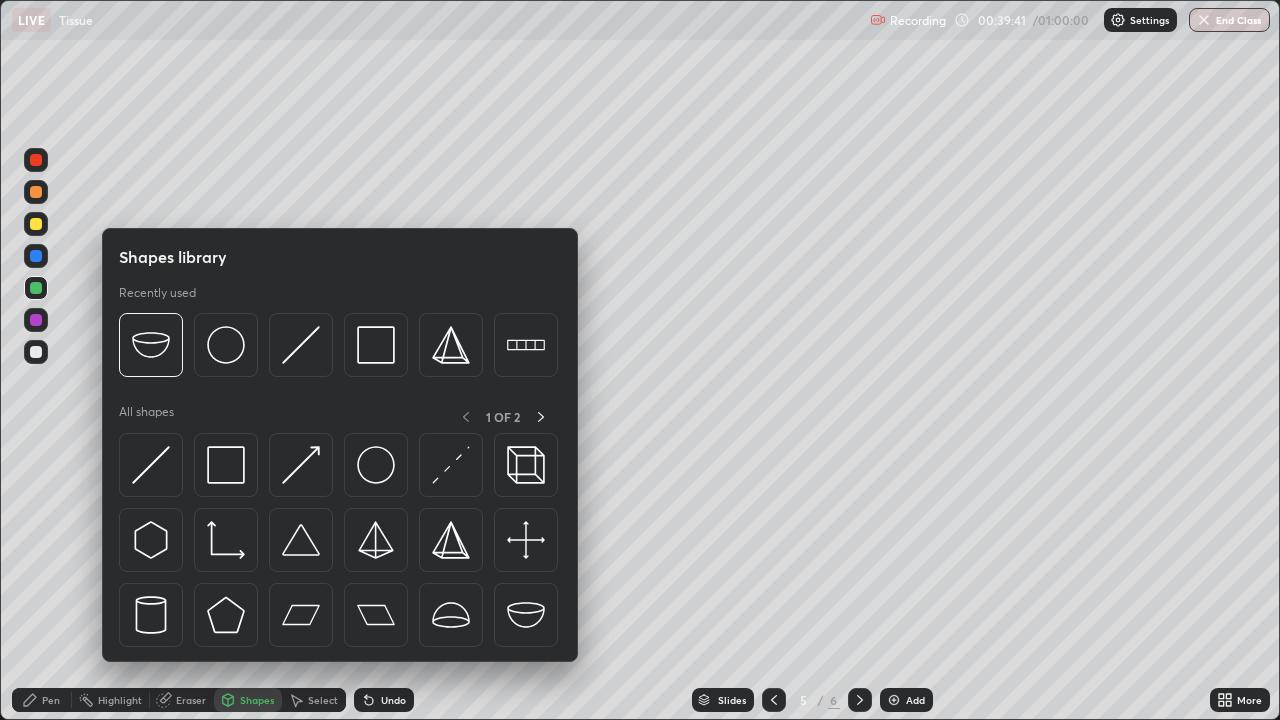 click on "Shapes" at bounding box center (257, 700) 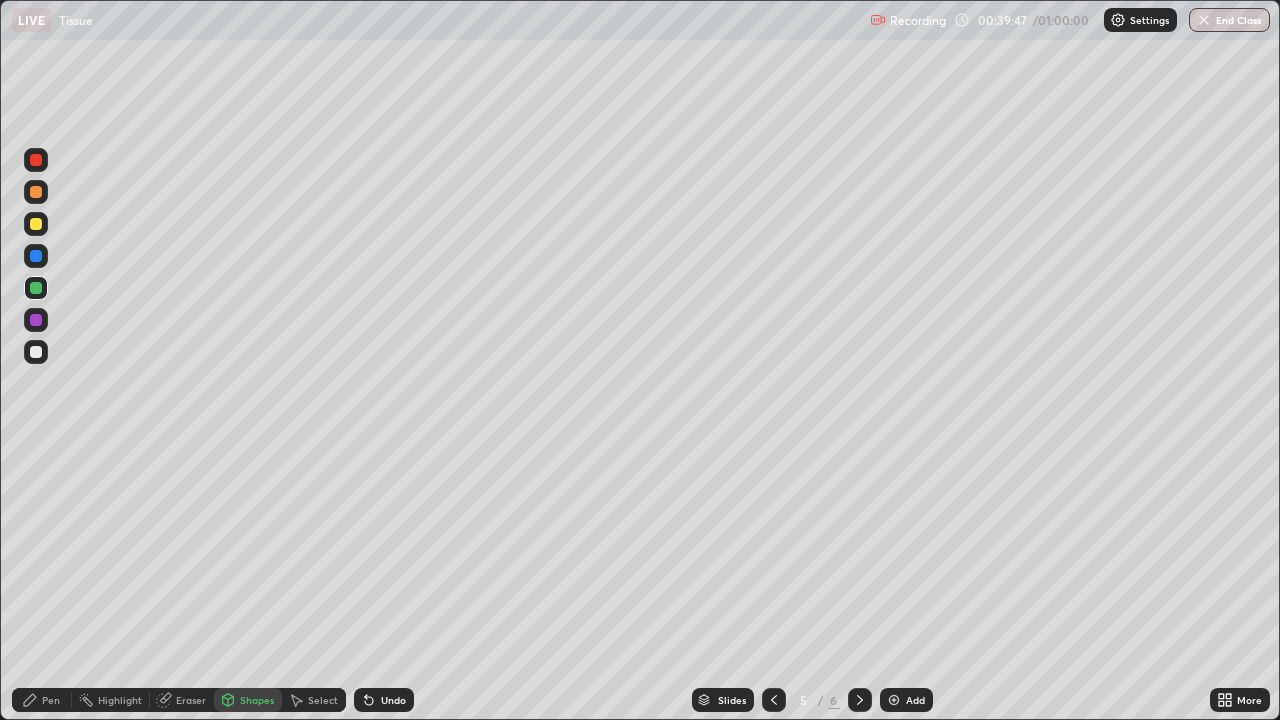 click 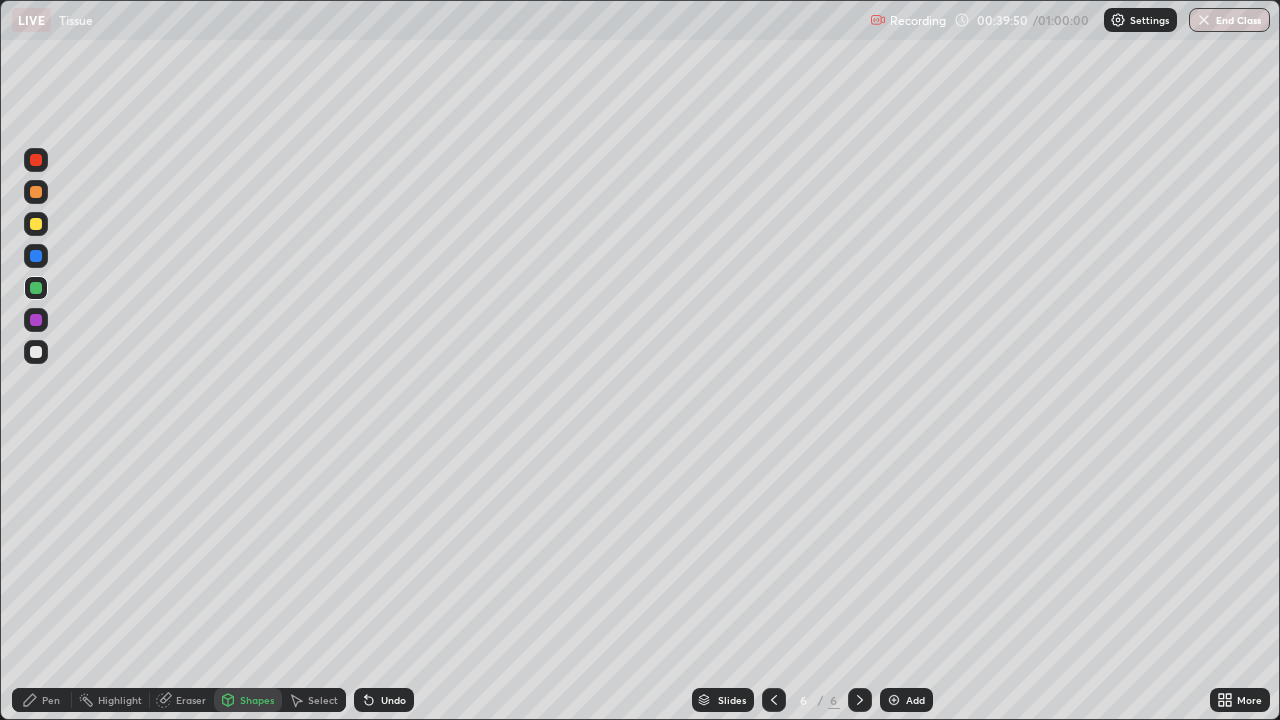 click on "Undo" at bounding box center [384, 700] 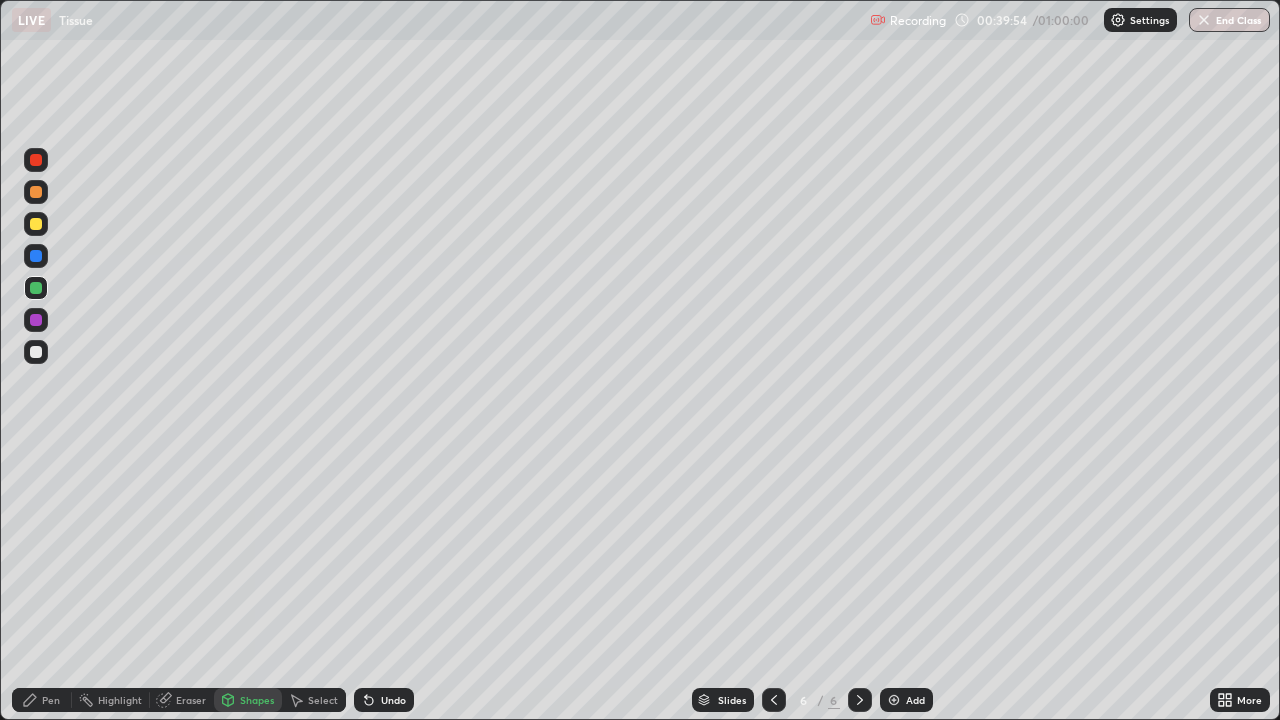 click on "Pen" at bounding box center [42, 700] 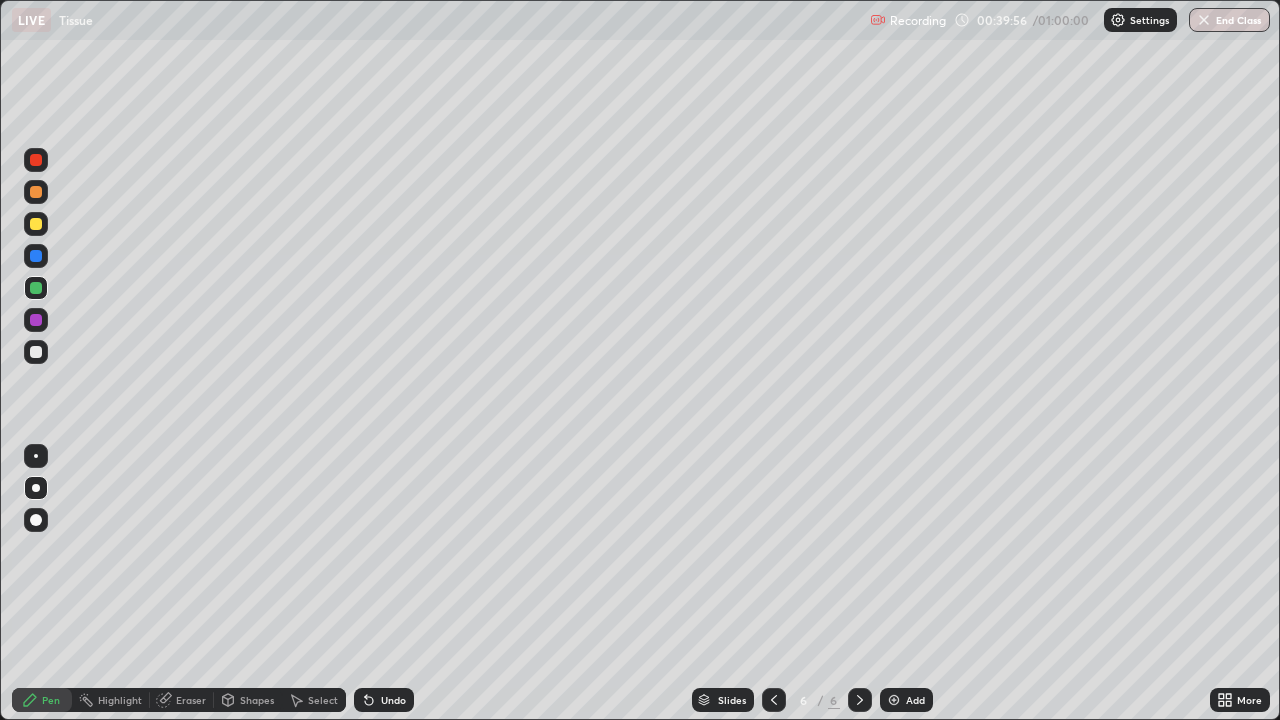 click on "Undo" at bounding box center [384, 700] 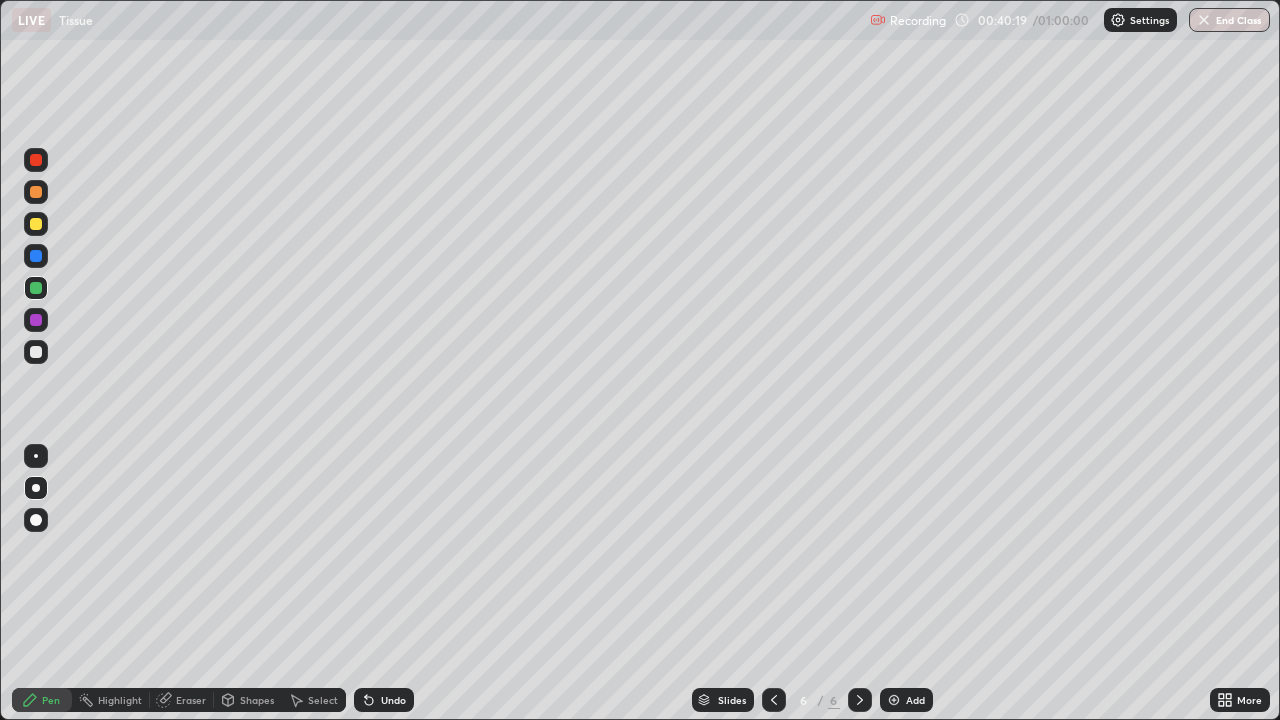 click at bounding box center (36, 320) 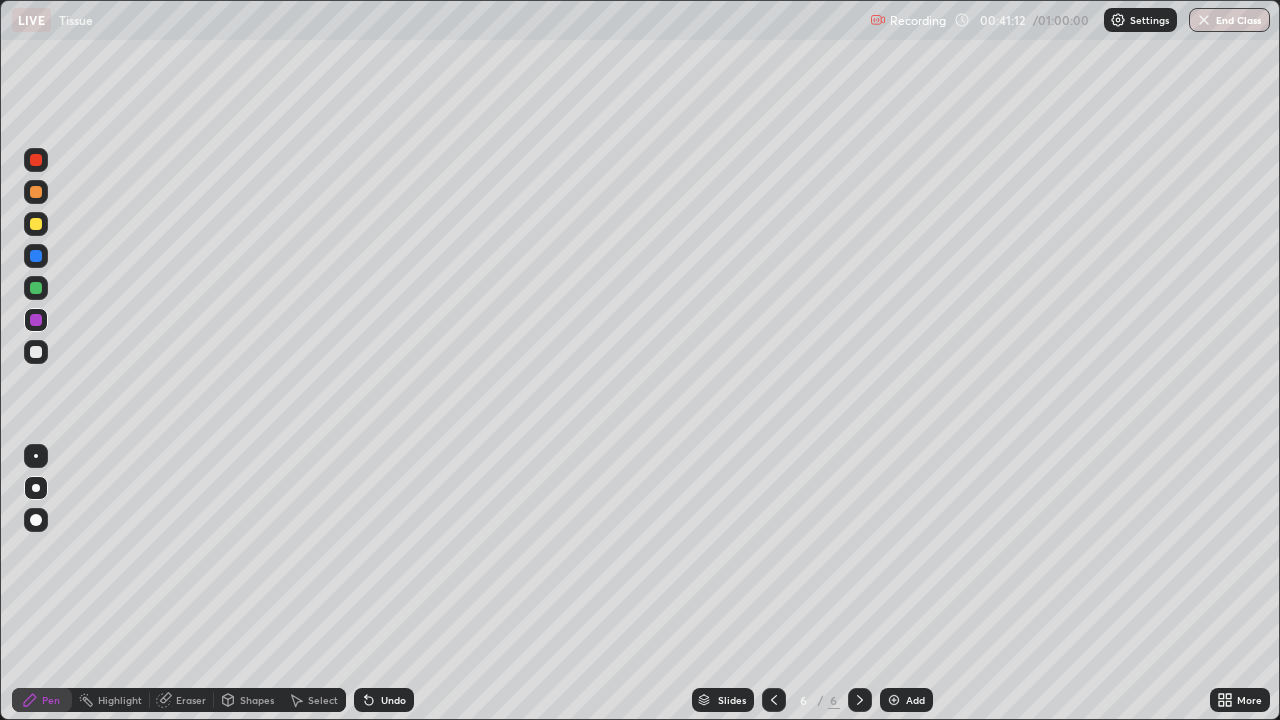 click at bounding box center [36, 288] 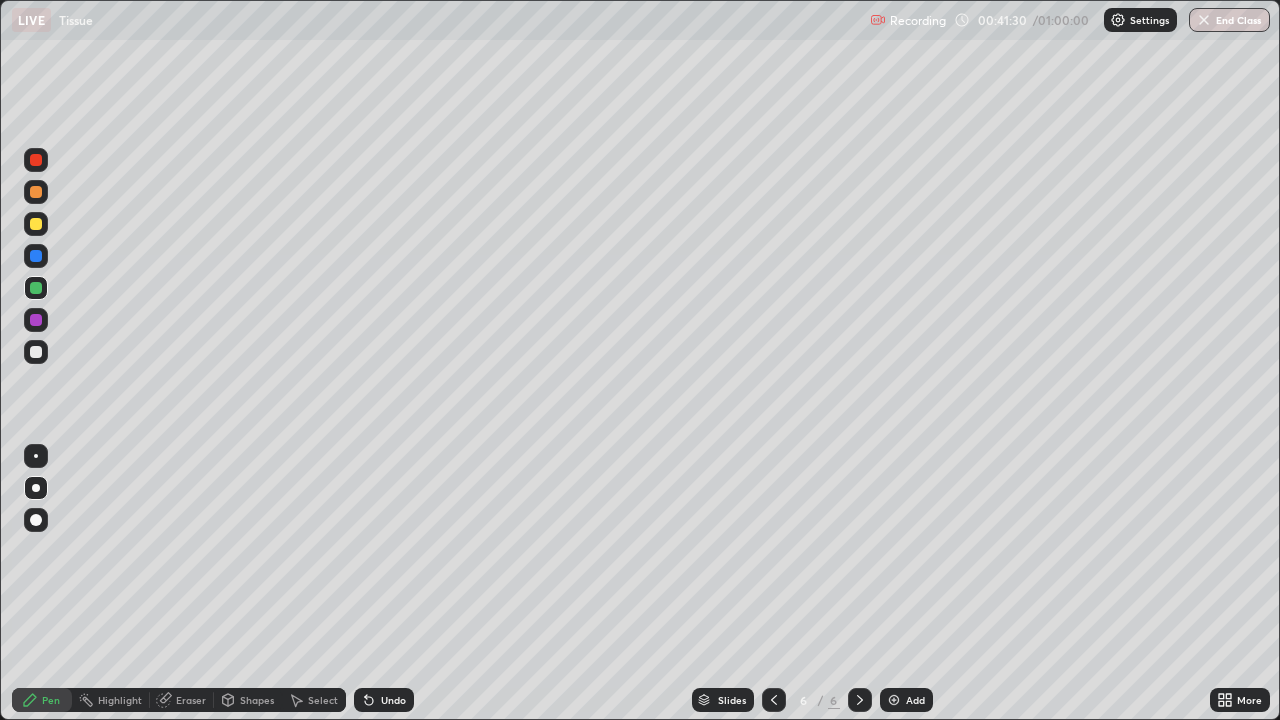 click at bounding box center [36, 160] 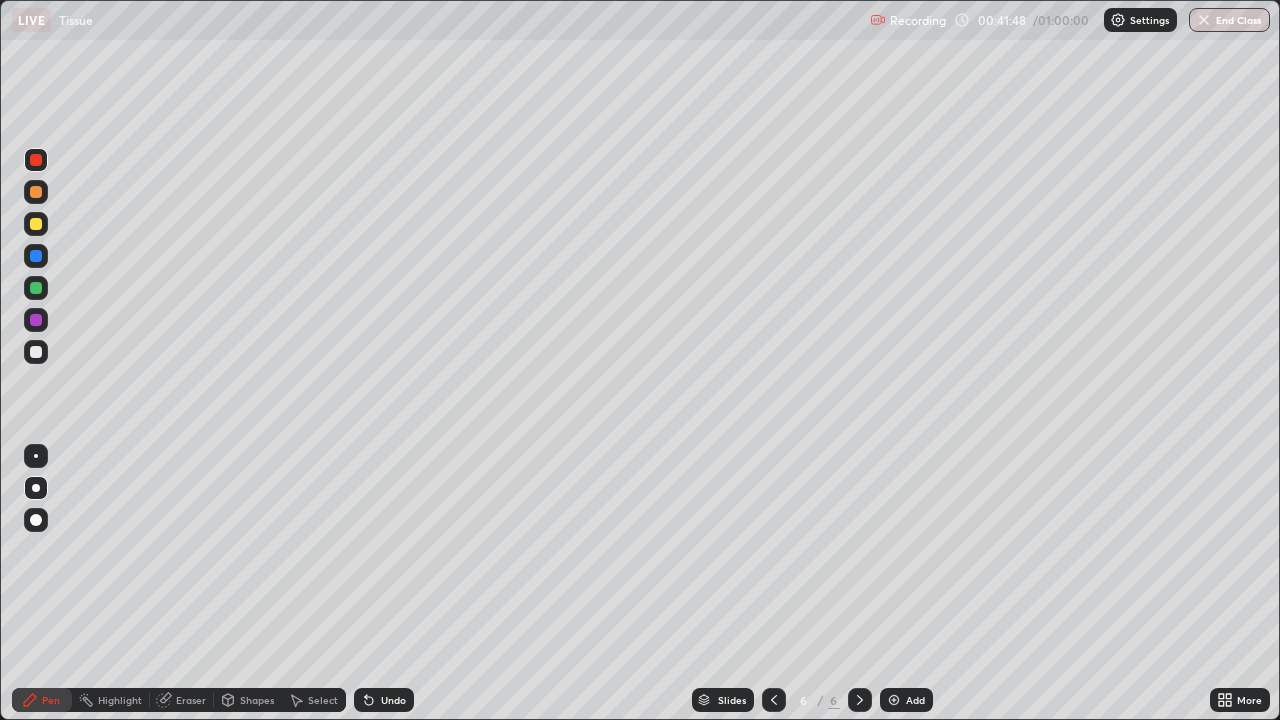 click at bounding box center [36, 352] 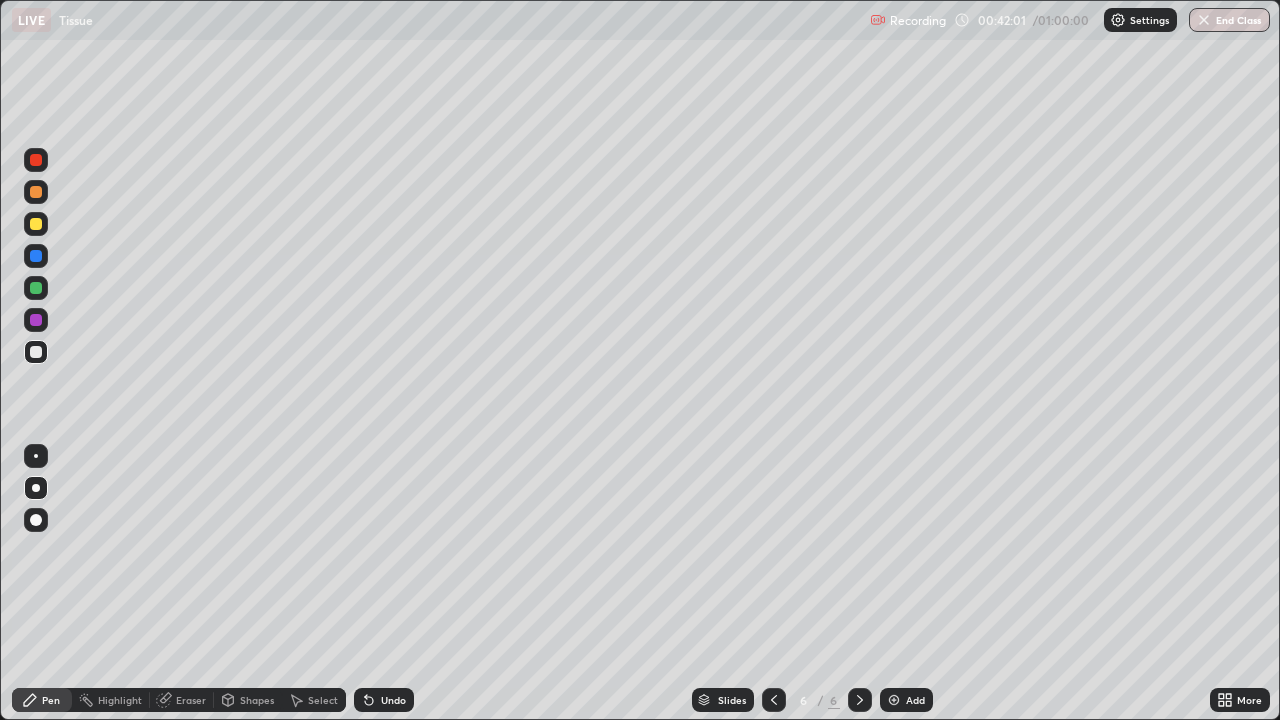 click on "Undo" at bounding box center (384, 700) 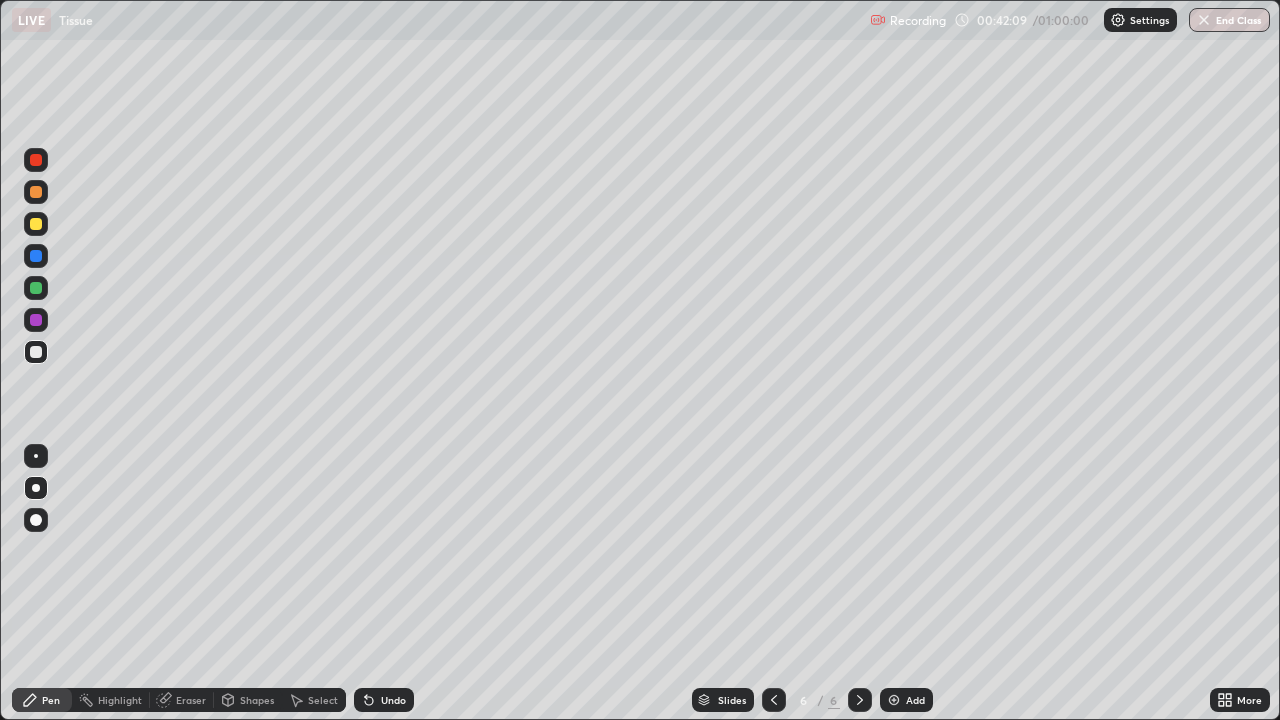 click at bounding box center [36, 288] 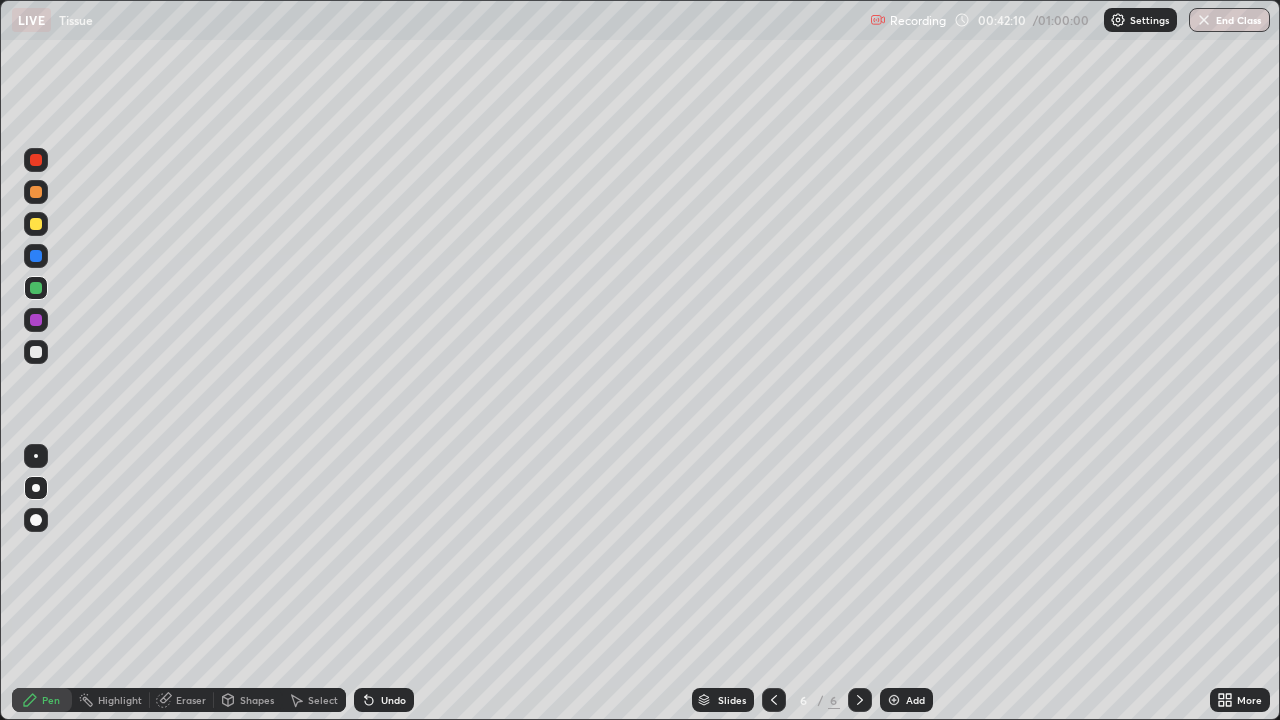 click at bounding box center (36, 320) 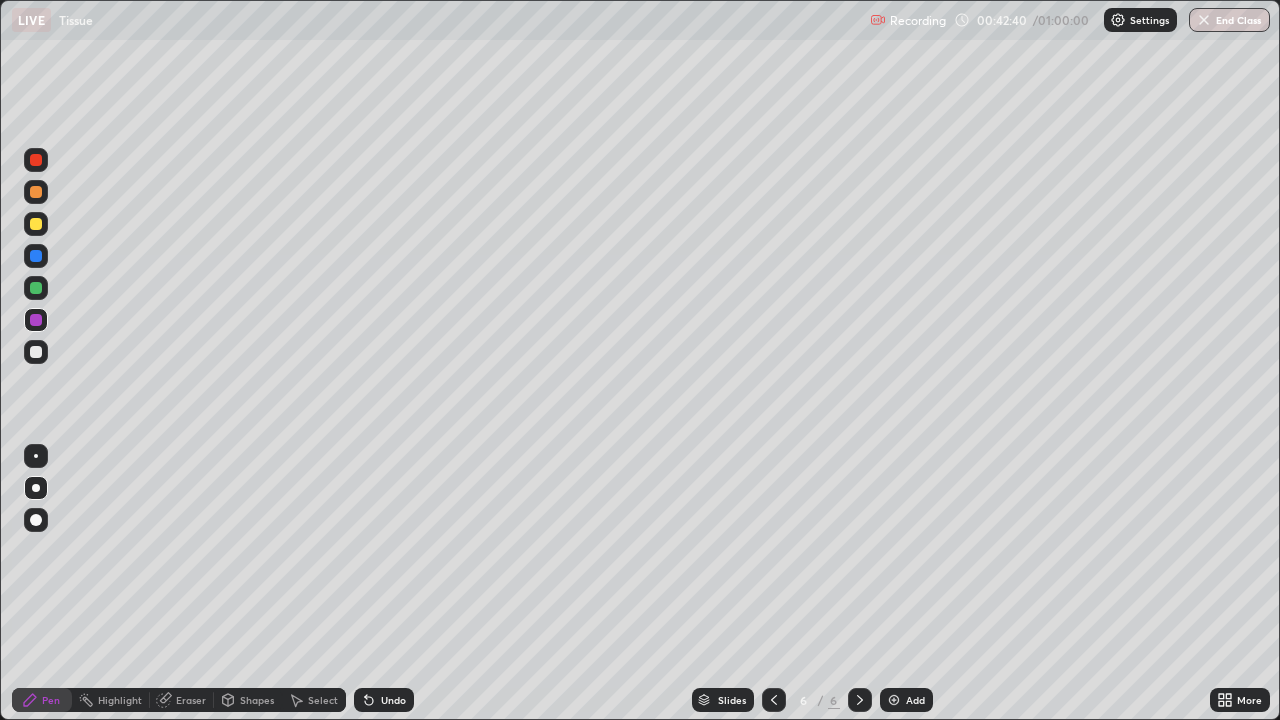 click at bounding box center [36, 192] 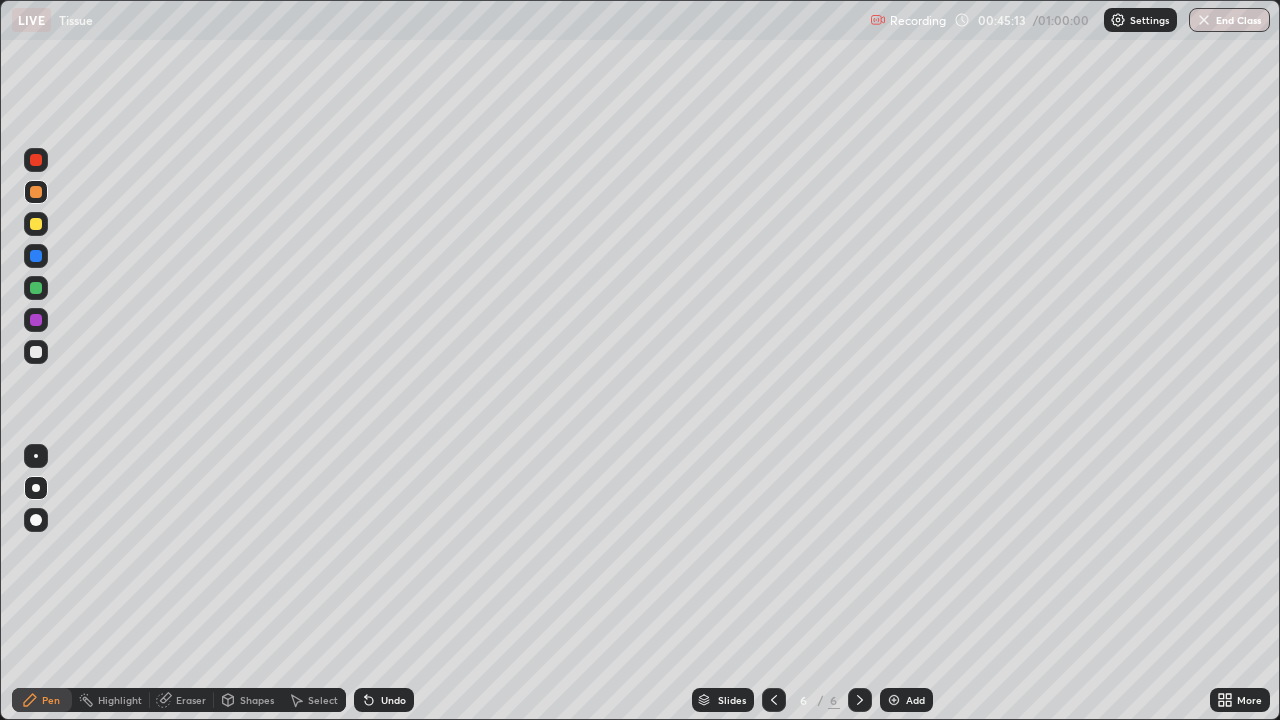 click at bounding box center [36, 352] 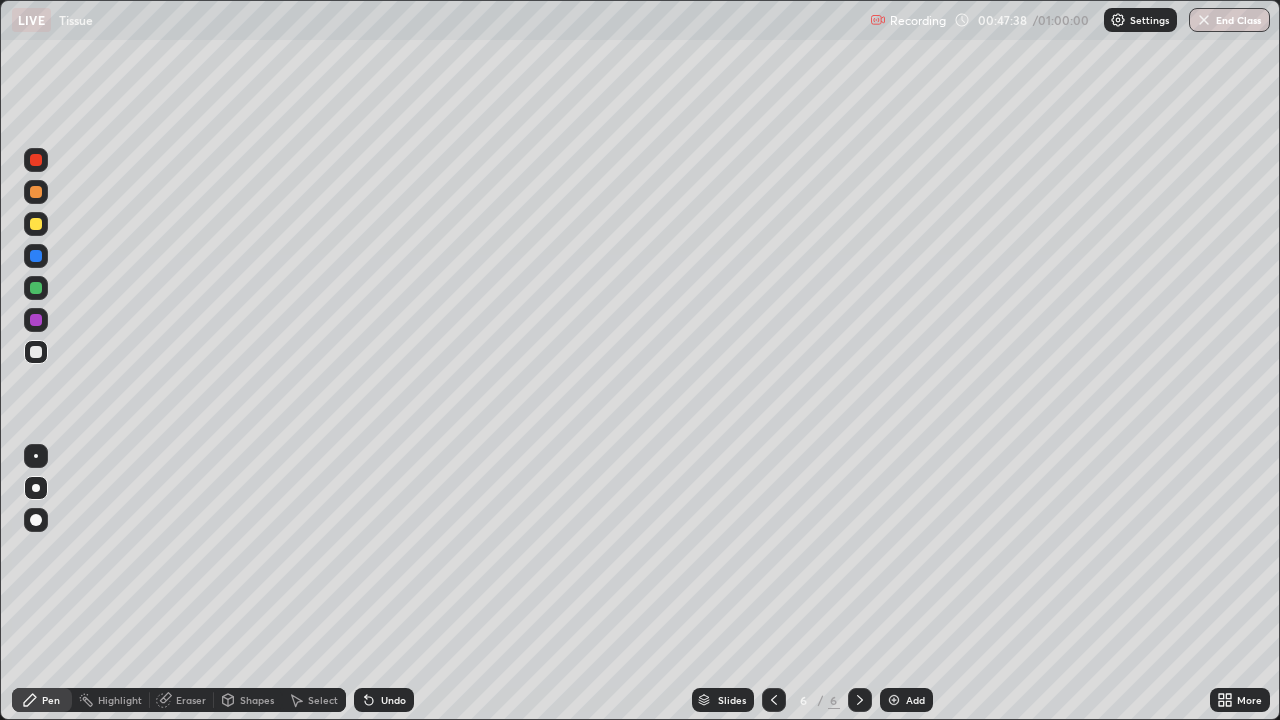 click at bounding box center [36, 352] 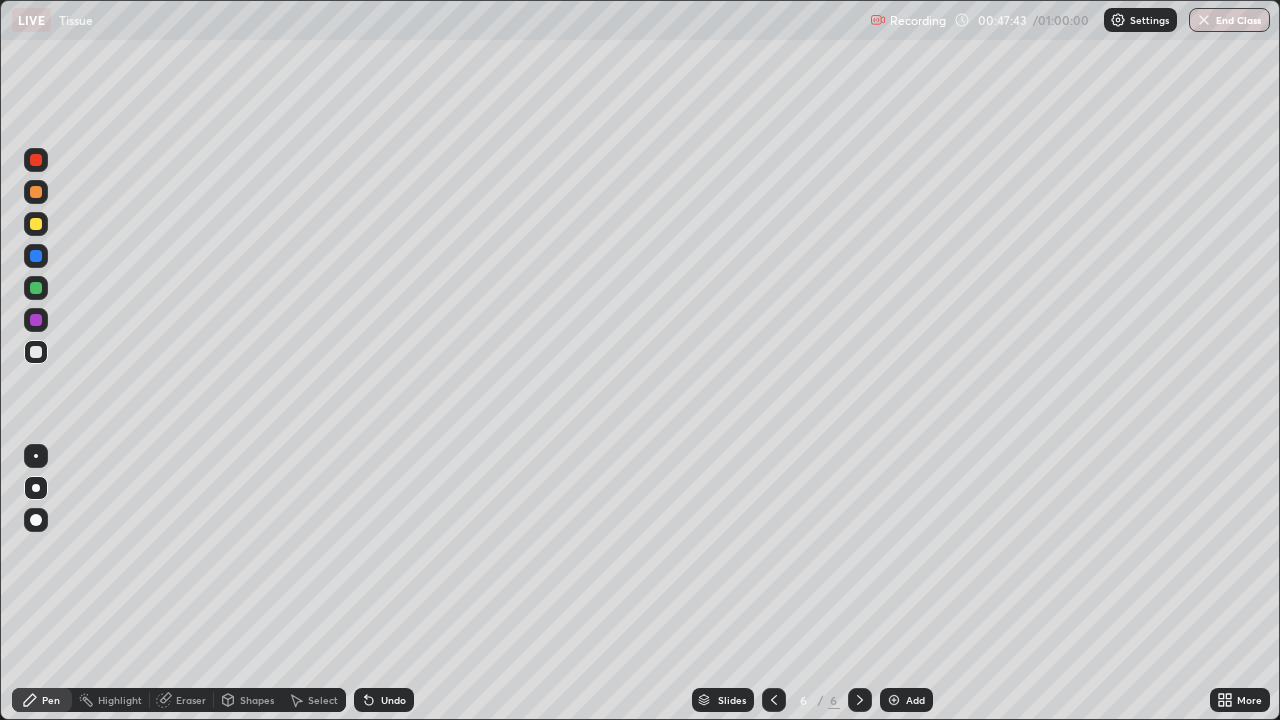 click at bounding box center (36, 224) 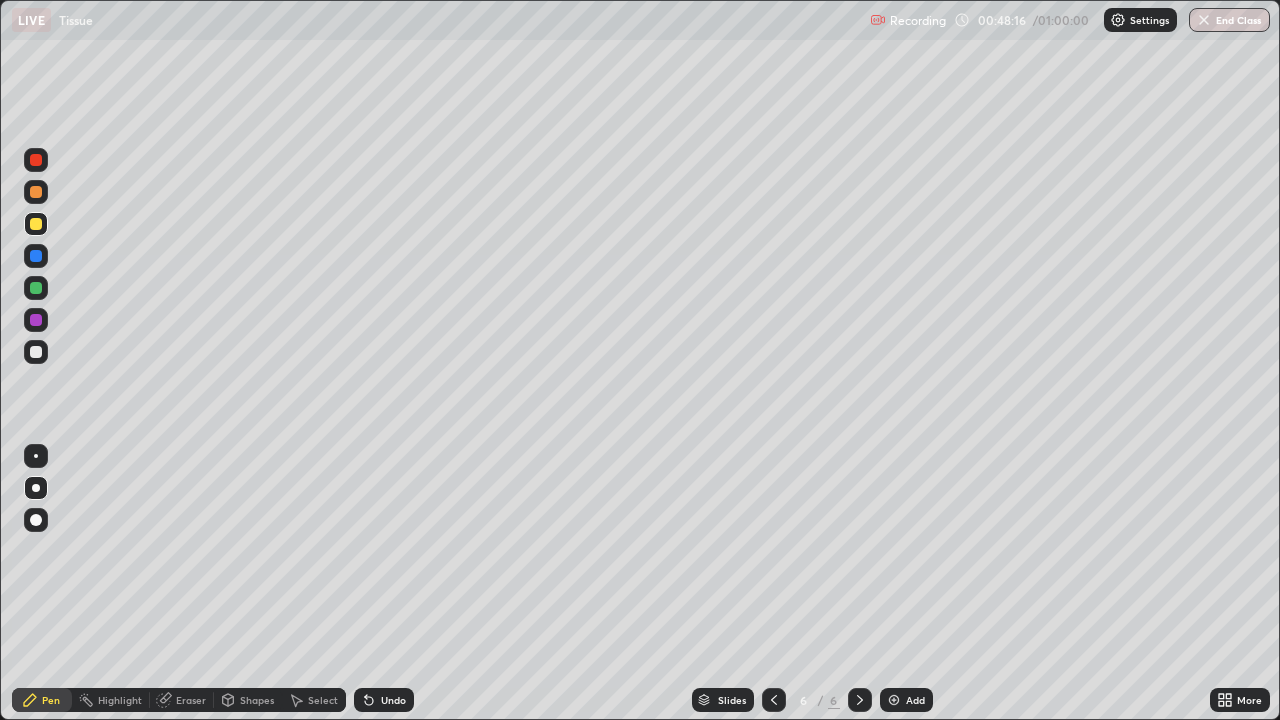 click on "Eraser" at bounding box center [191, 700] 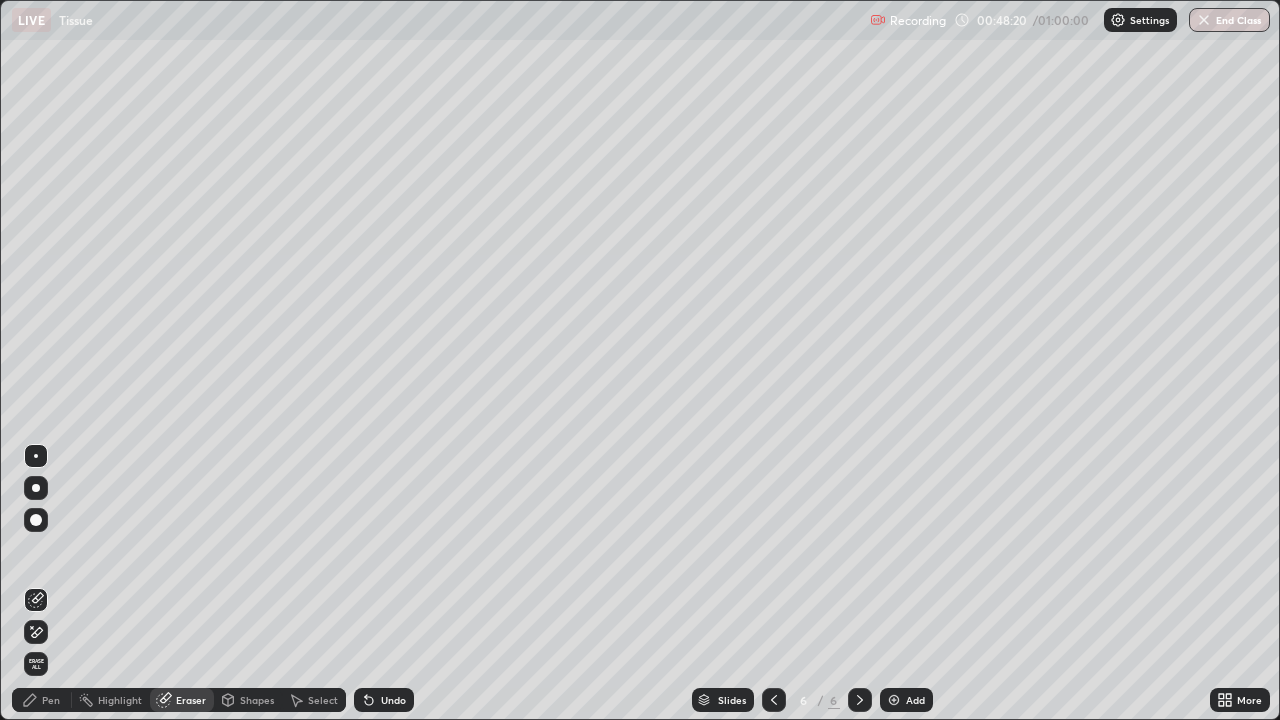 click on "Pen" at bounding box center [42, 700] 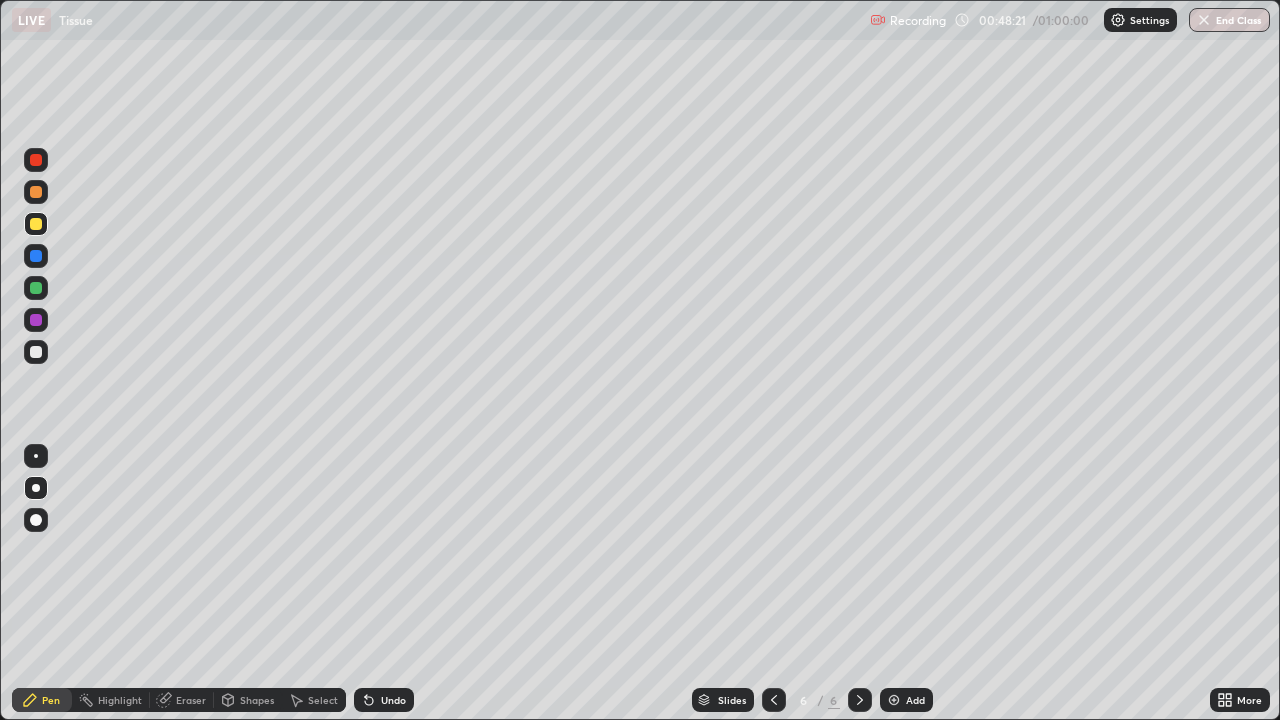 click at bounding box center [36, 288] 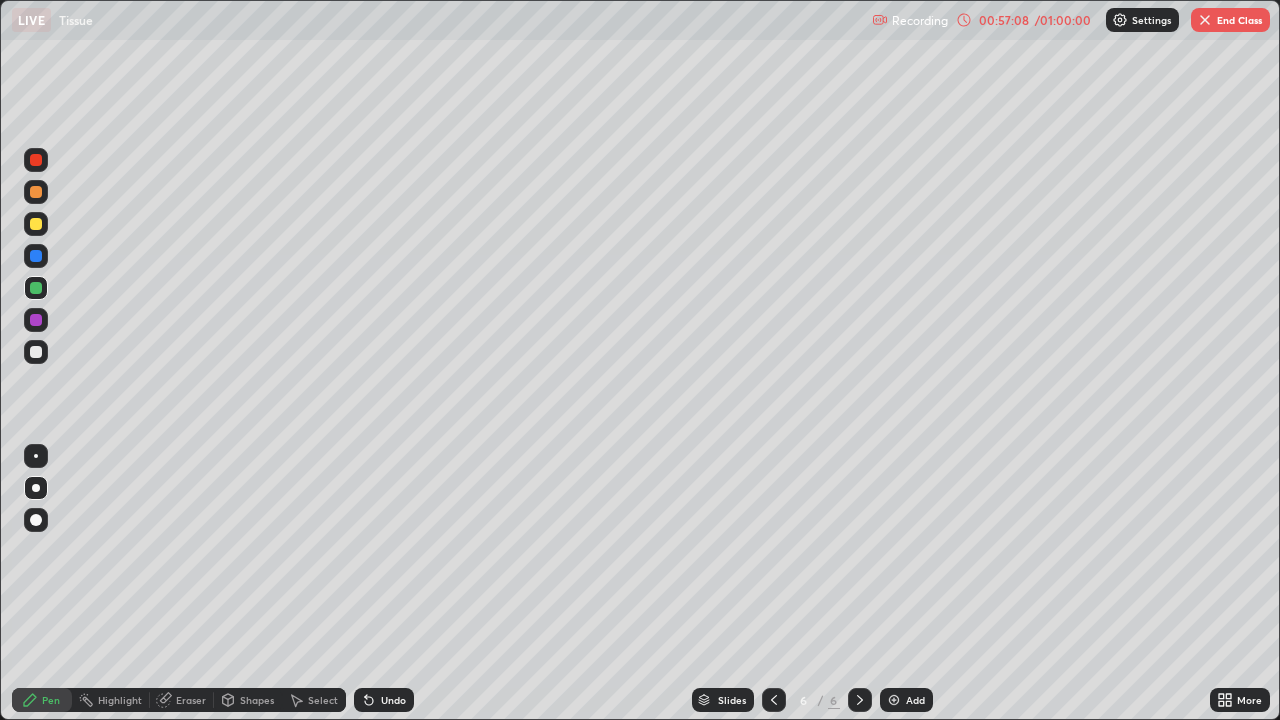 click at bounding box center (774, 700) 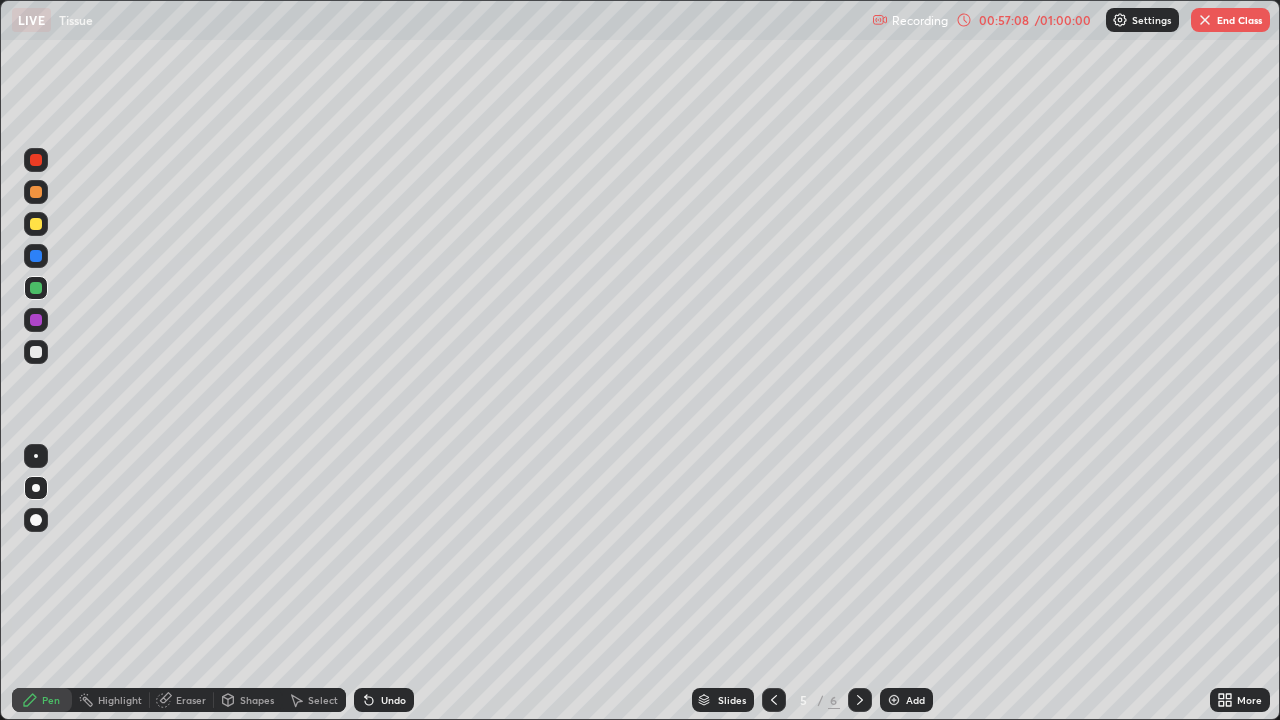 click at bounding box center (774, 700) 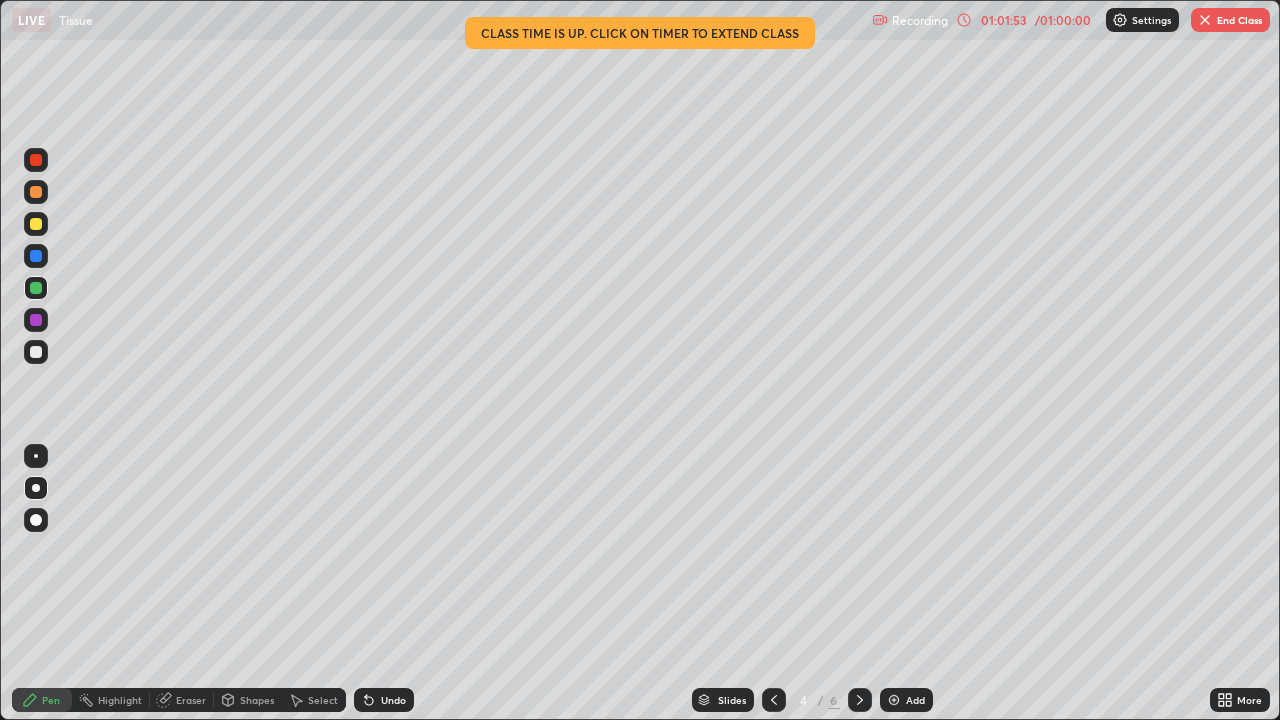 click on "End Class" at bounding box center [1230, 20] 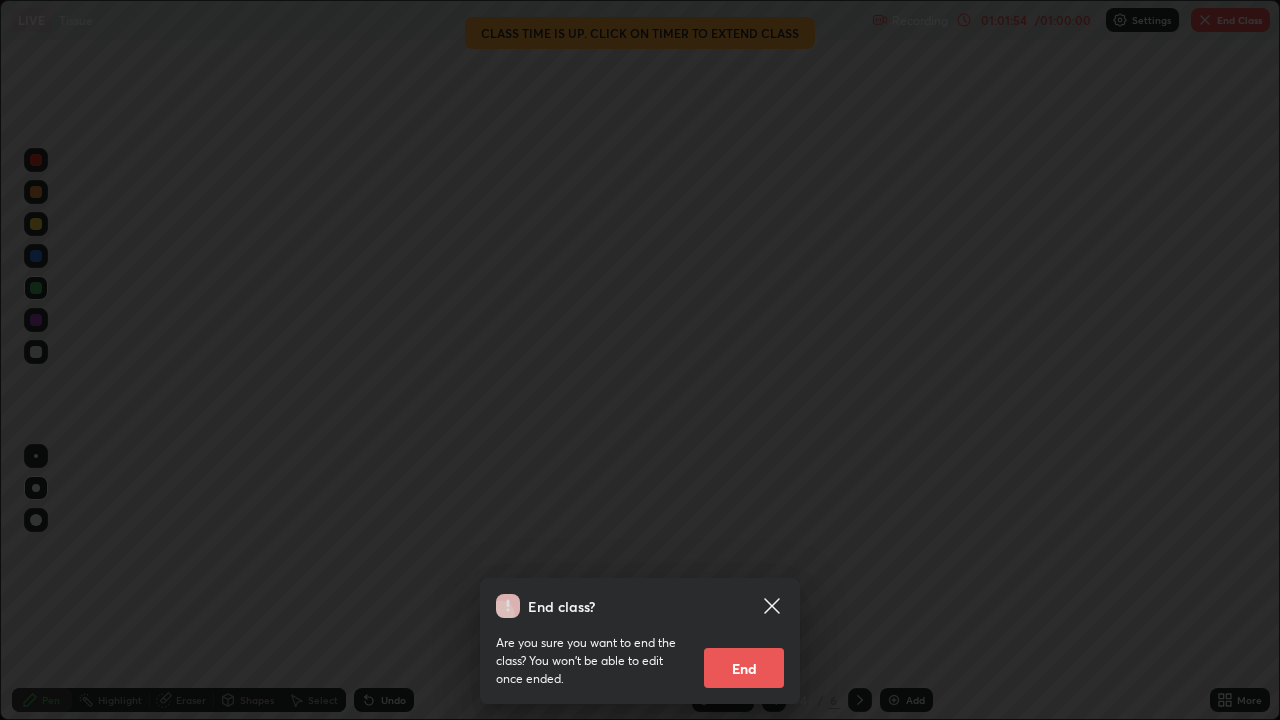click on "End" at bounding box center [744, 668] 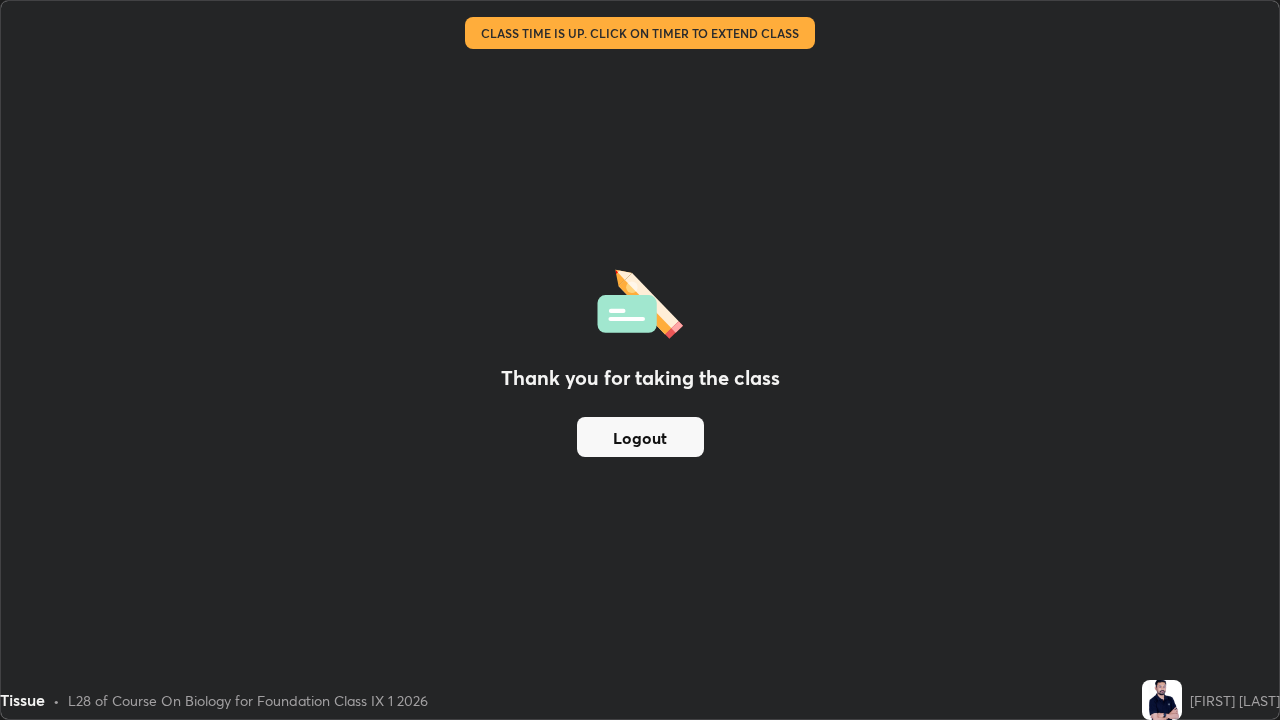 click on "Logout" at bounding box center (640, 437) 